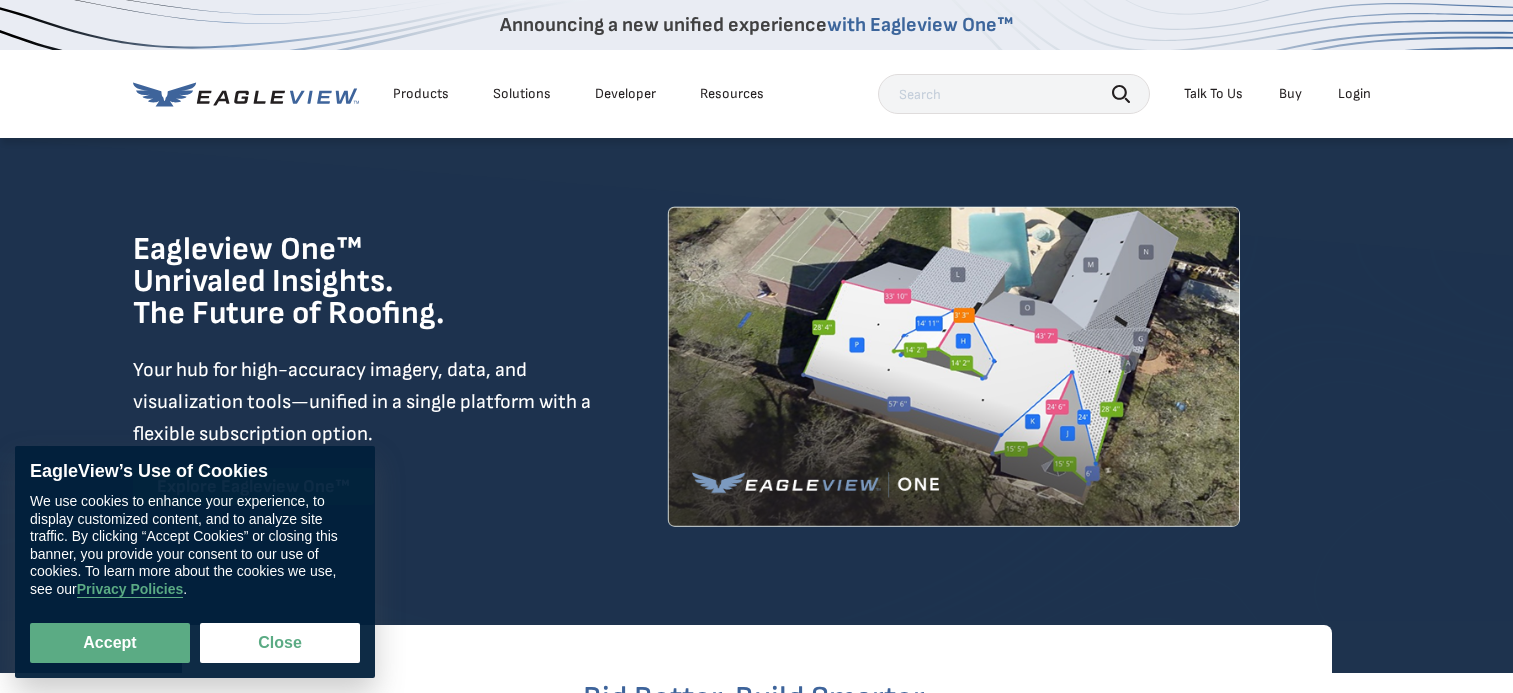 scroll, scrollTop: 0, scrollLeft: 0, axis: both 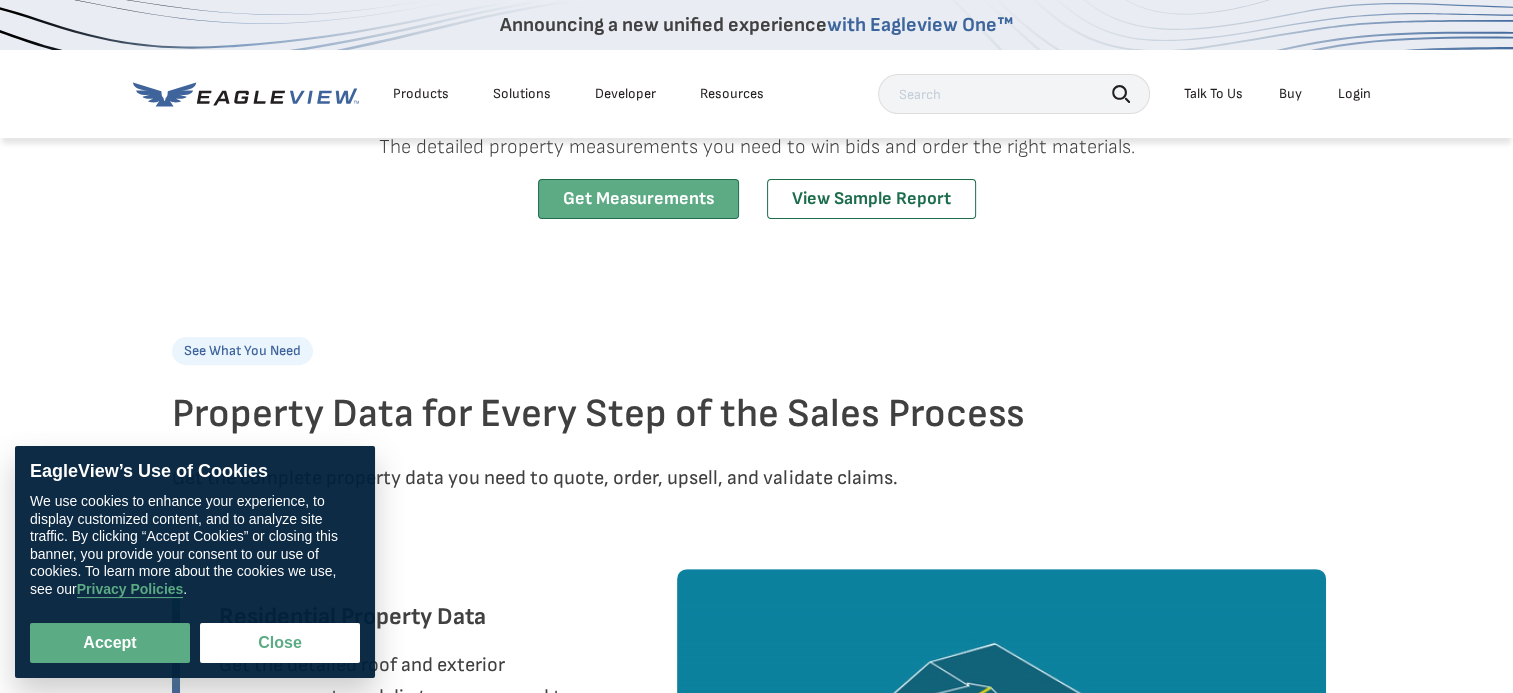 click on "Get Measurements" at bounding box center (638, 199) 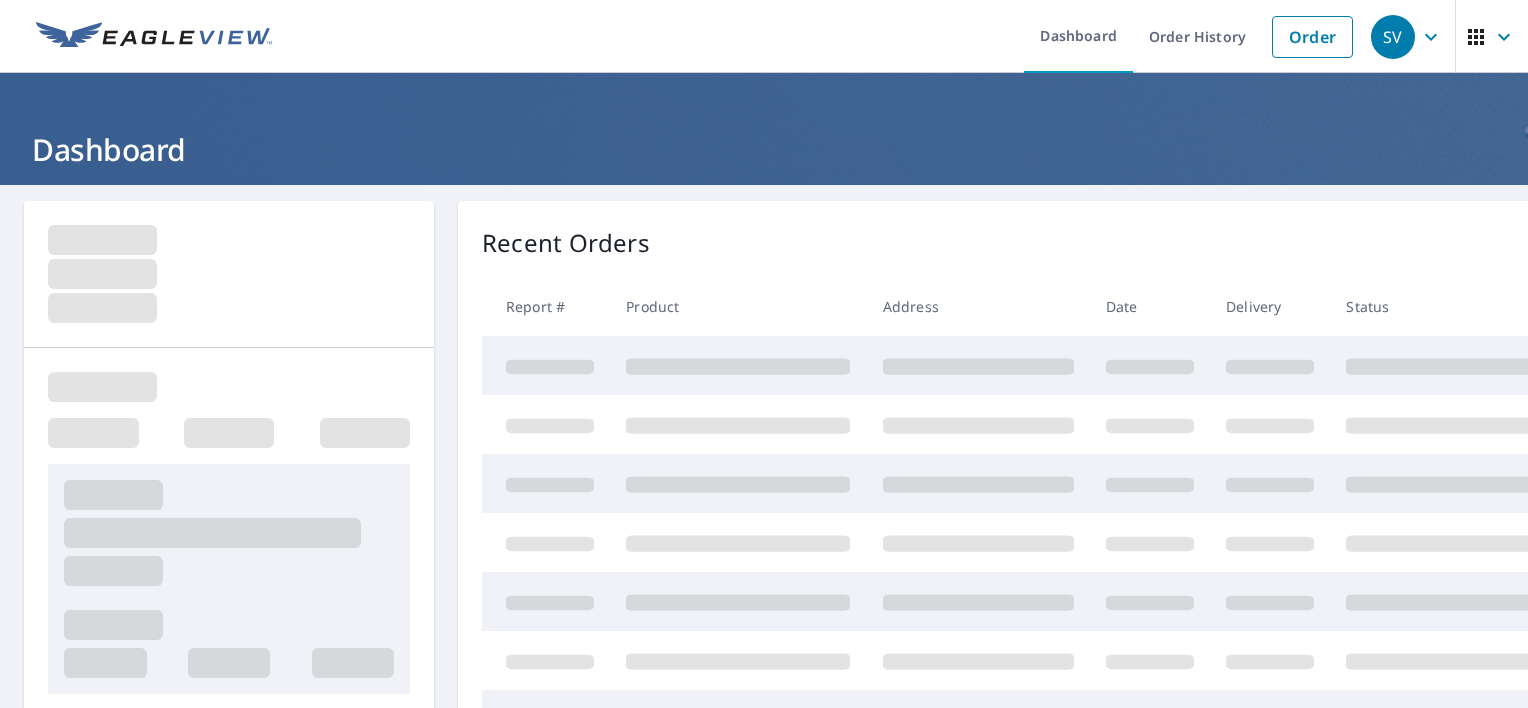 scroll, scrollTop: 0, scrollLeft: 0, axis: both 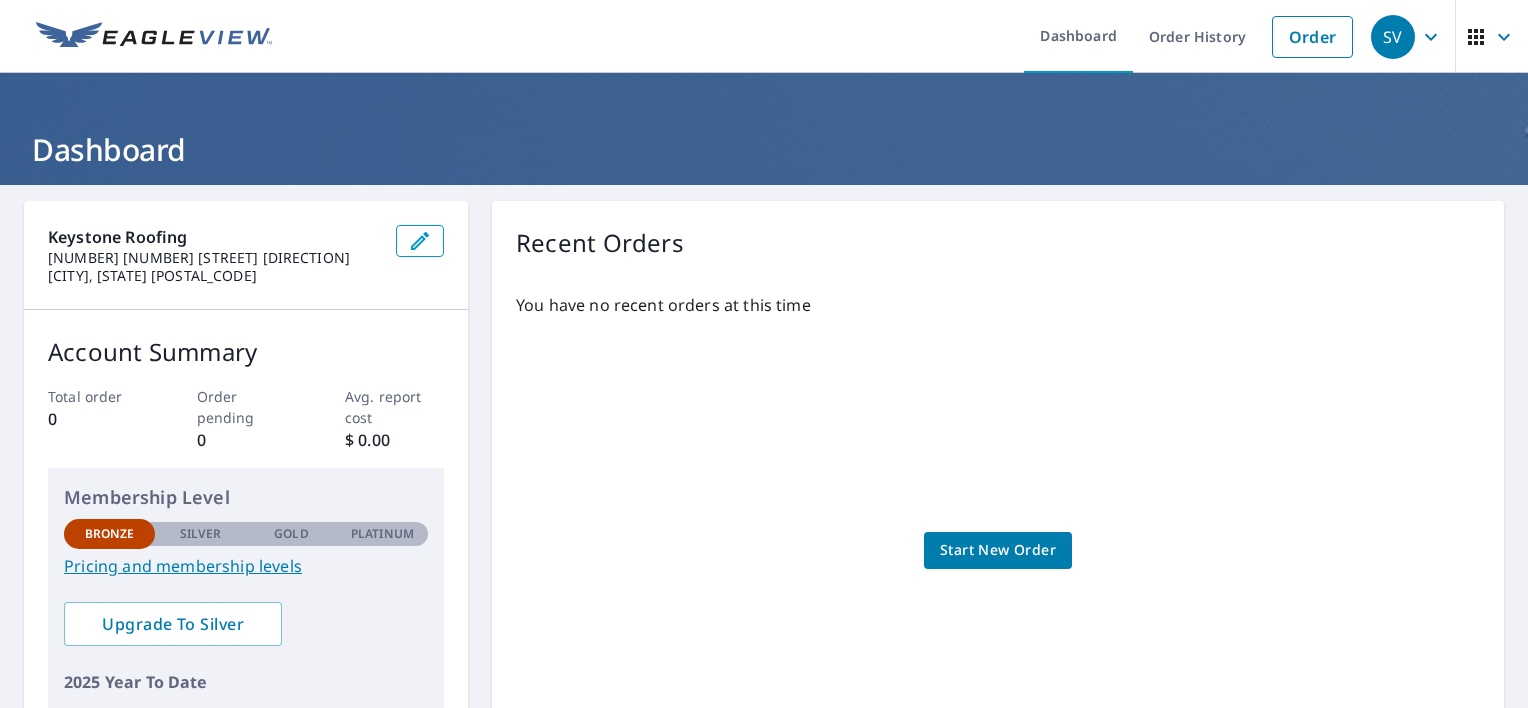 click on "Start New Order" at bounding box center [998, 550] 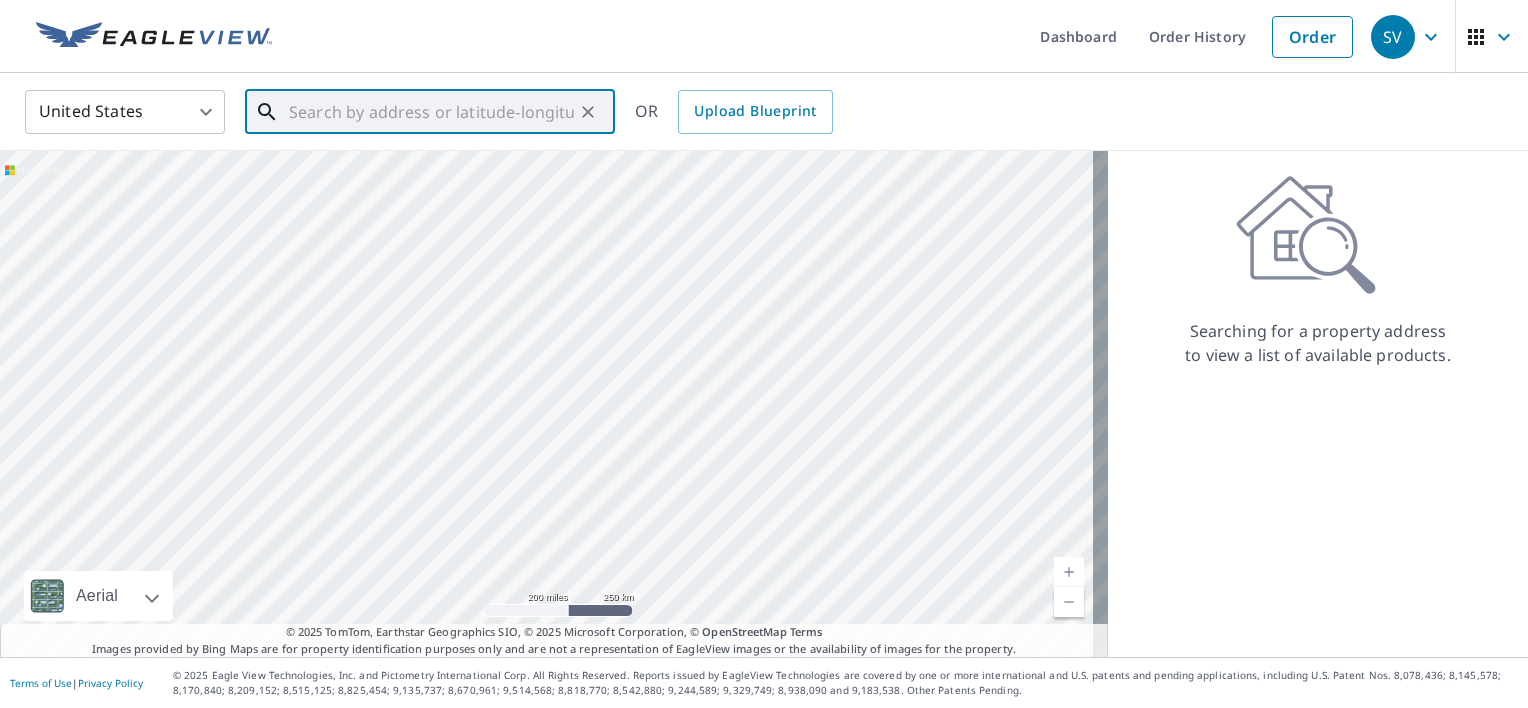 click at bounding box center (431, 112) 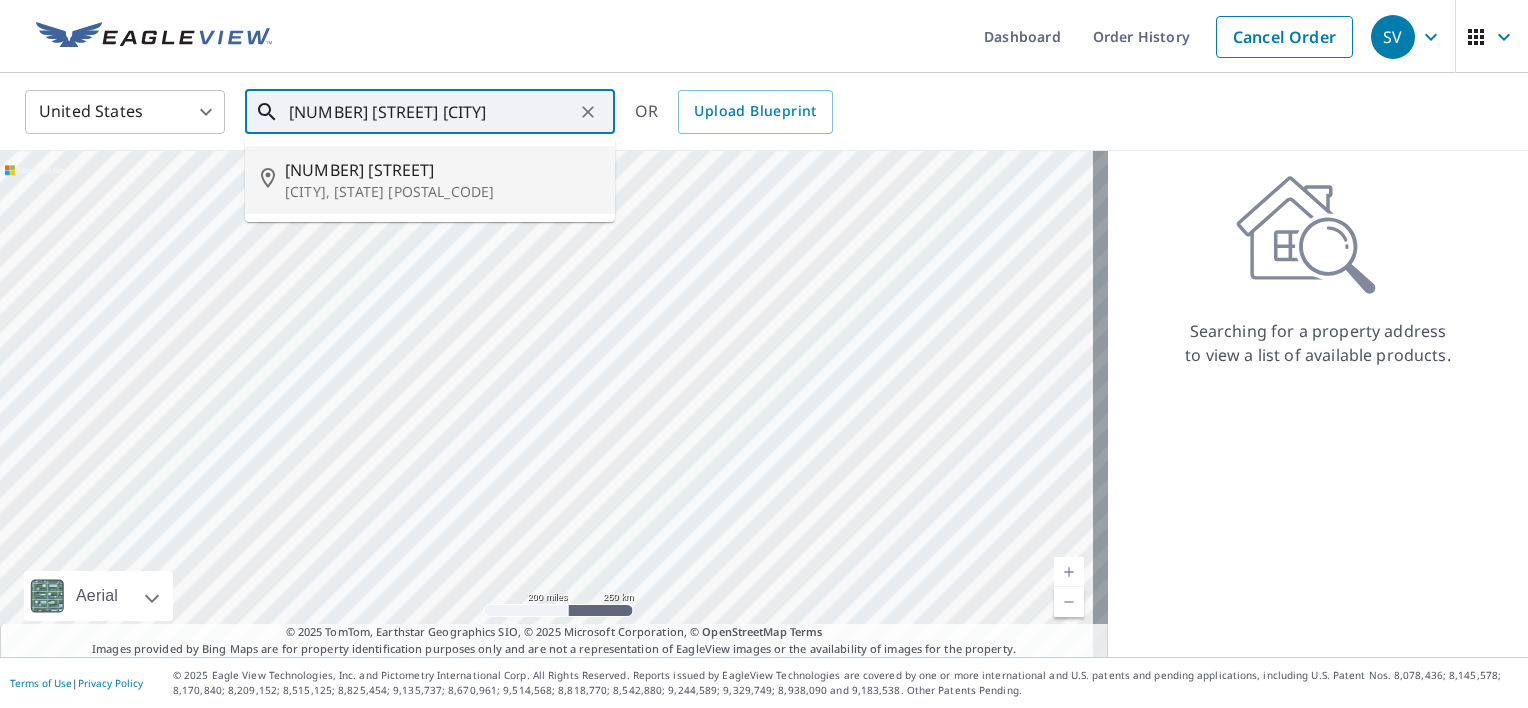 click on "[CITY], [STATE] [POSTAL_CODE]" at bounding box center [442, 192] 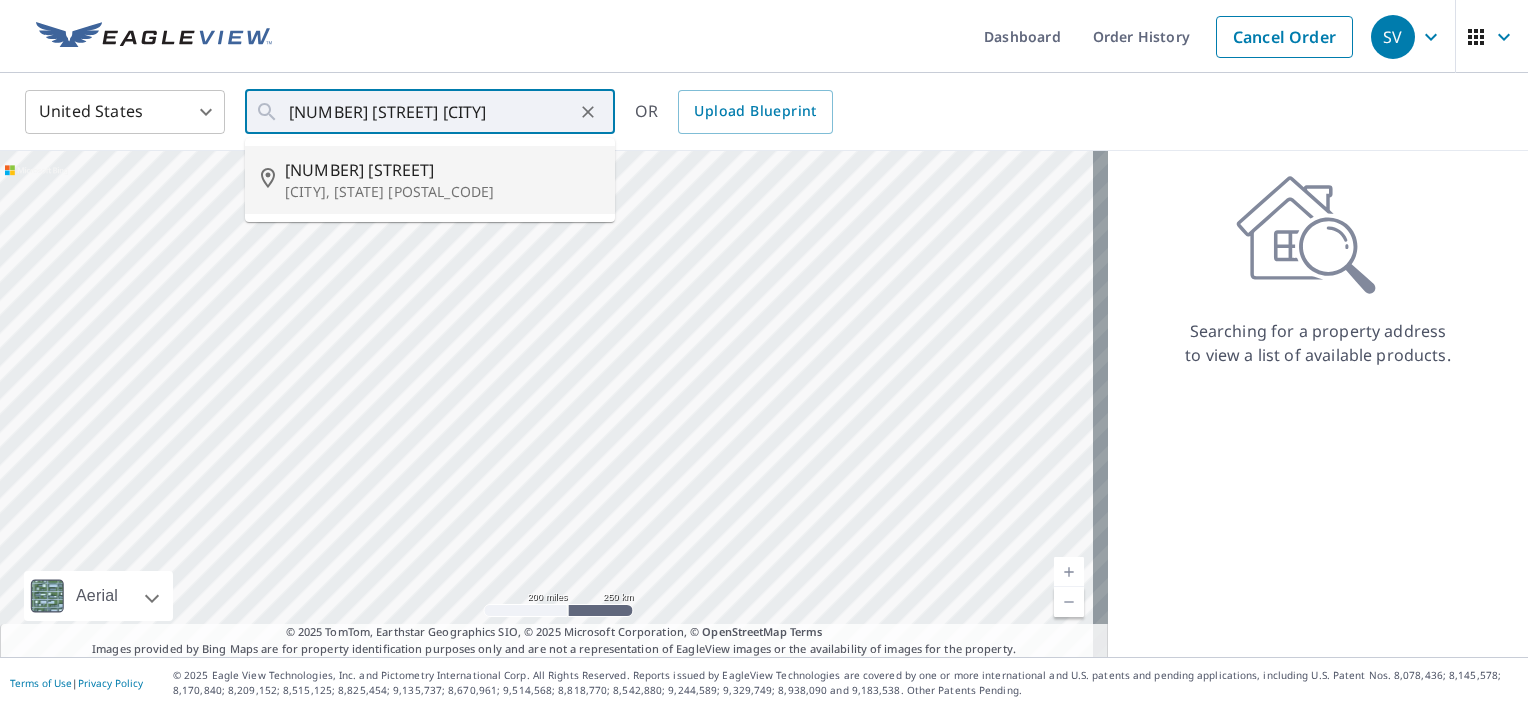 type on "[NUMBER] [STREET] [CITY], [STATE] [POSTAL_CODE]" 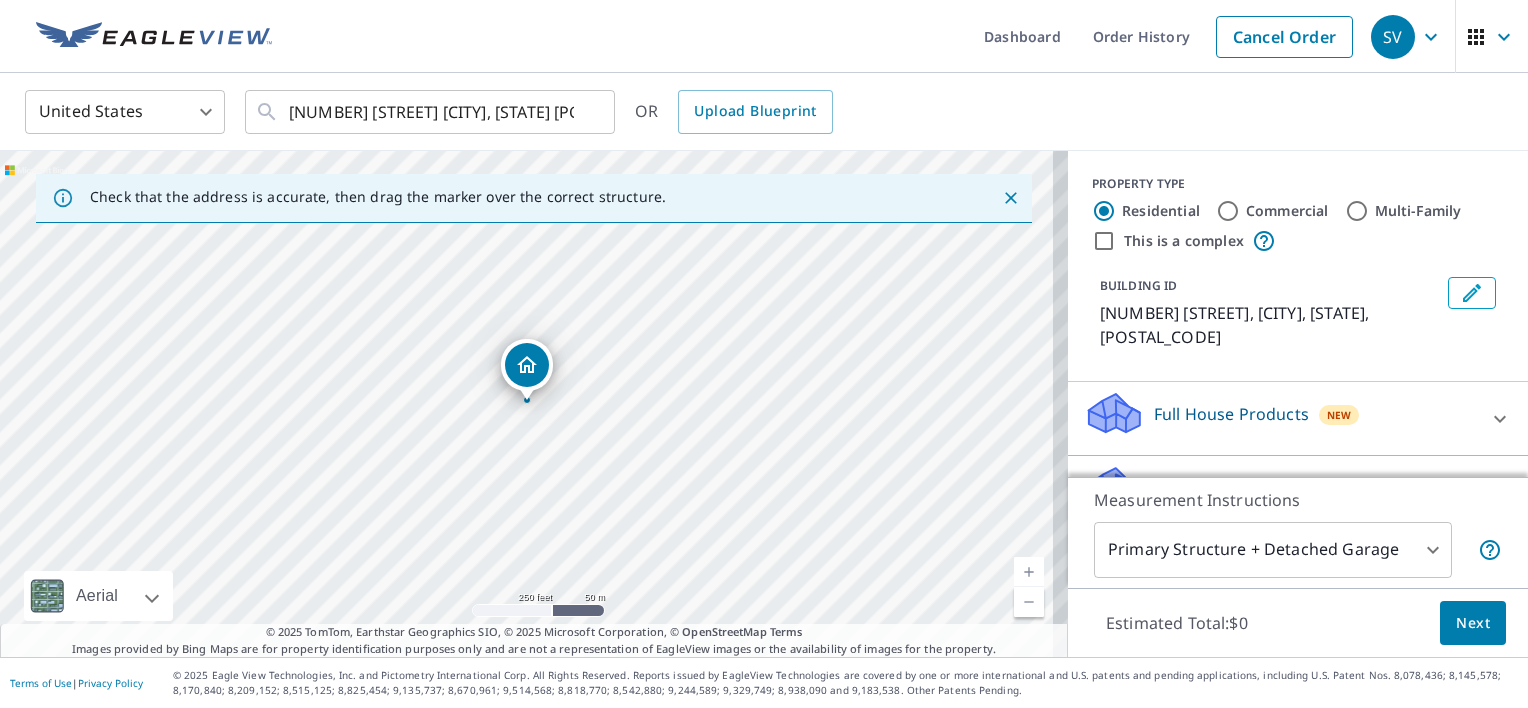 scroll, scrollTop: 50, scrollLeft: 0, axis: vertical 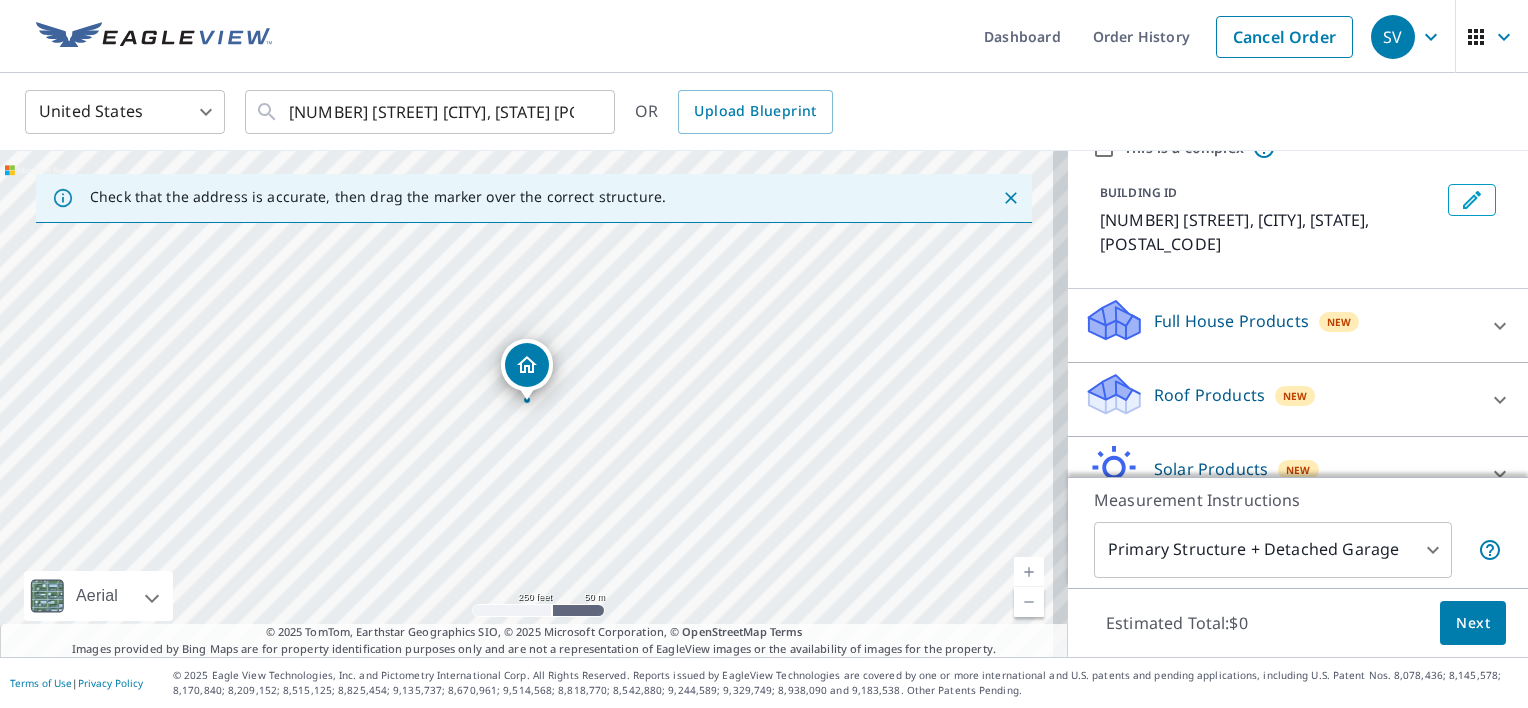 click 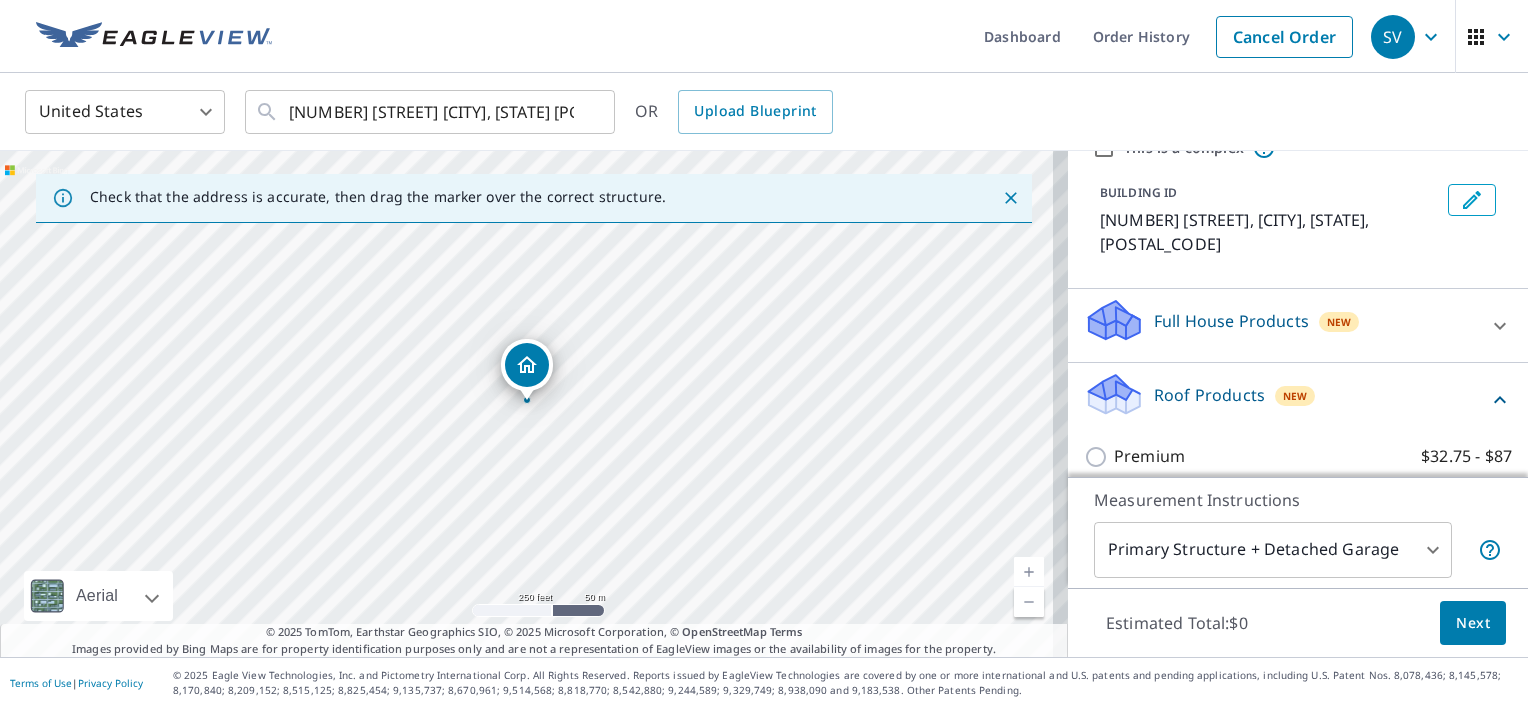 scroll, scrollTop: 393, scrollLeft: 0, axis: vertical 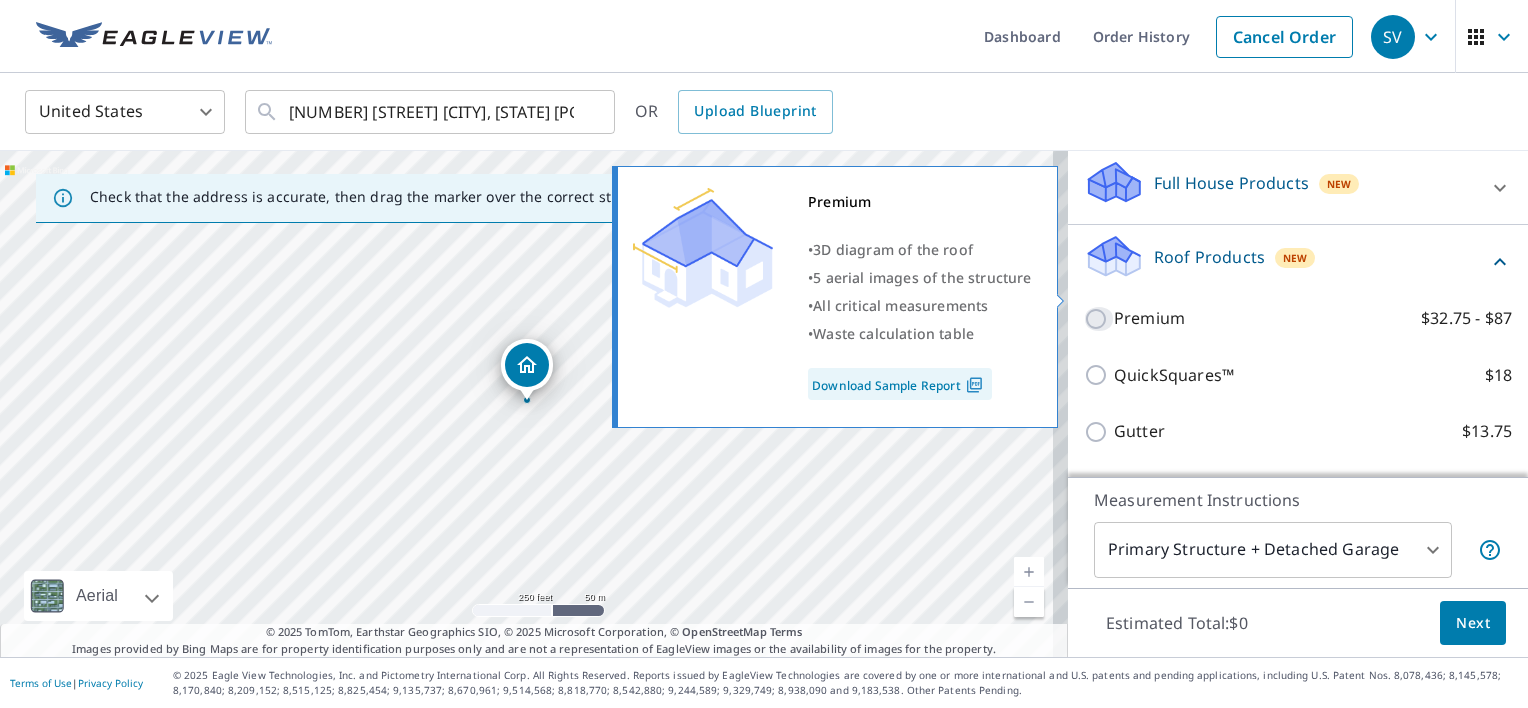 click on "Premium $32.75 - $87" at bounding box center [1099, 319] 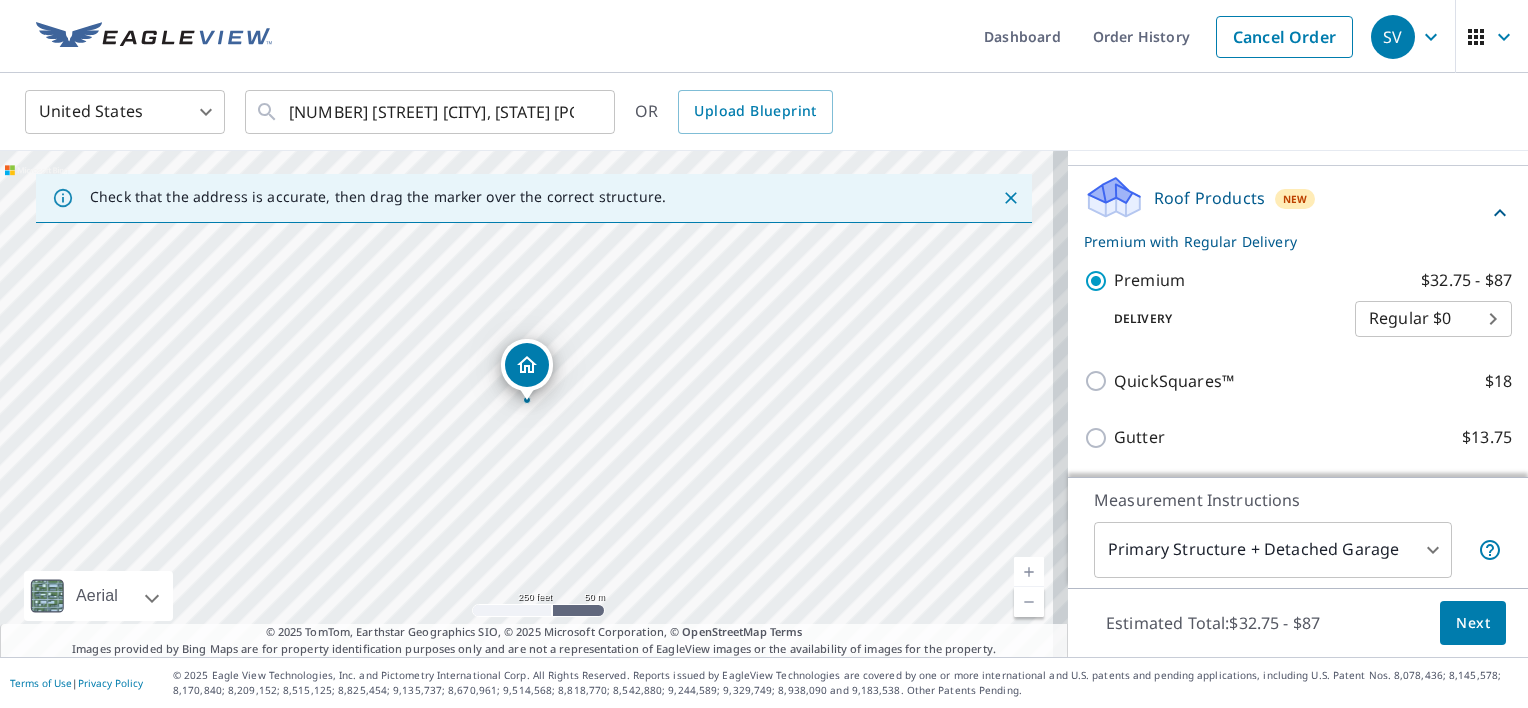 scroll, scrollTop: 292, scrollLeft: 0, axis: vertical 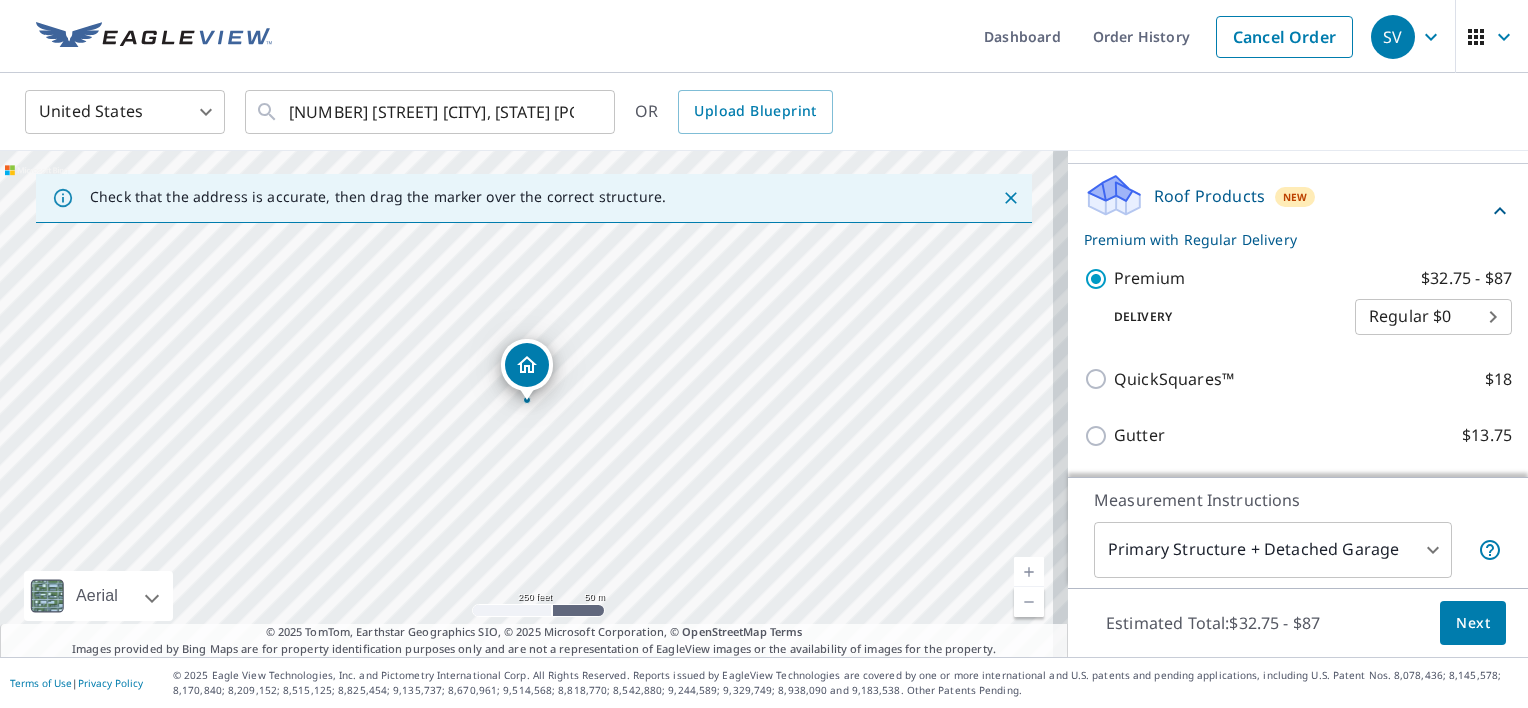 click on "SV SV
Dashboard Order History Cancel Order SV United States US ​ [NUMBER] [STREET] [CITY], [STATE] [POSTAL_CODE] ​ OR Upload Blueprint Check that the address is accurate, then drag the marker over the correct structure. [NUMBER] [STREET] [CITY], [STATE] [POSTAL_CODE] Aerial Road A standard road map Aerial A detailed look from above Labels Labels 250 feet 50 m © 2025 TomTom, © Vexcel Imaging, © 2025 Microsoft Corporation,  © OpenStreetMap Terms © 2025 TomTom, Earthstar Geographics SIO, © 2025 Microsoft Corporation, ©   OpenStreetMap   Terms Images provided by Bing Maps are for property identification purposes only and are not a representation of EagleView images or the availability of images for the property. PROPERTY TYPE Residential Commercial Multi-Family This is a complex BUILDING ID [NUMBER] [STREET], [CITY], [STATE], [POSTAL_CODE] Full House Products New Full House™ $105 Roof Products New Premium with Regular Delivery Premium $32.75 - $87 Delivery Regular $0 8 ​ QuickSquares™ $18 Gutter $13.75 Bid Perfect™ $18 New $63.25 1" at bounding box center [764, 354] 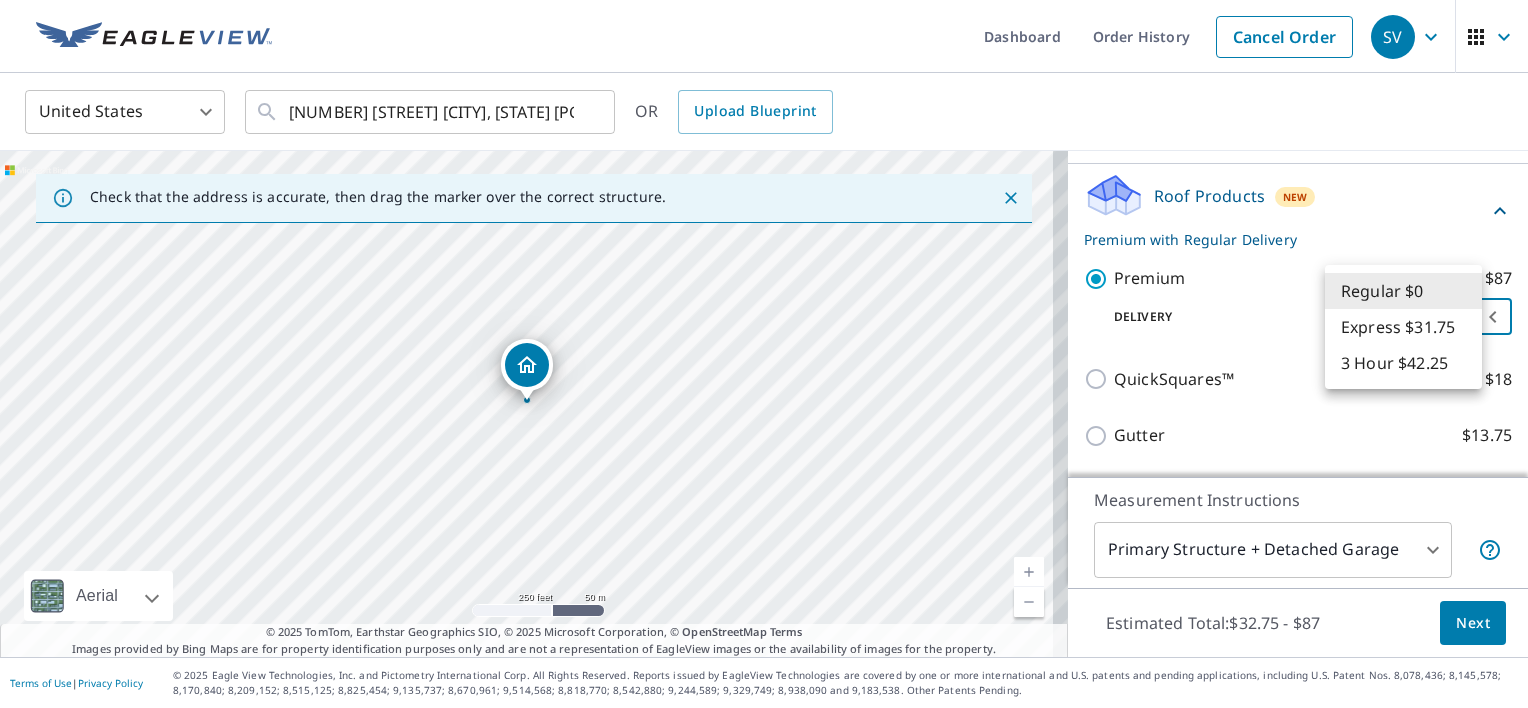 click on "Express $31.75" at bounding box center [1403, 327] 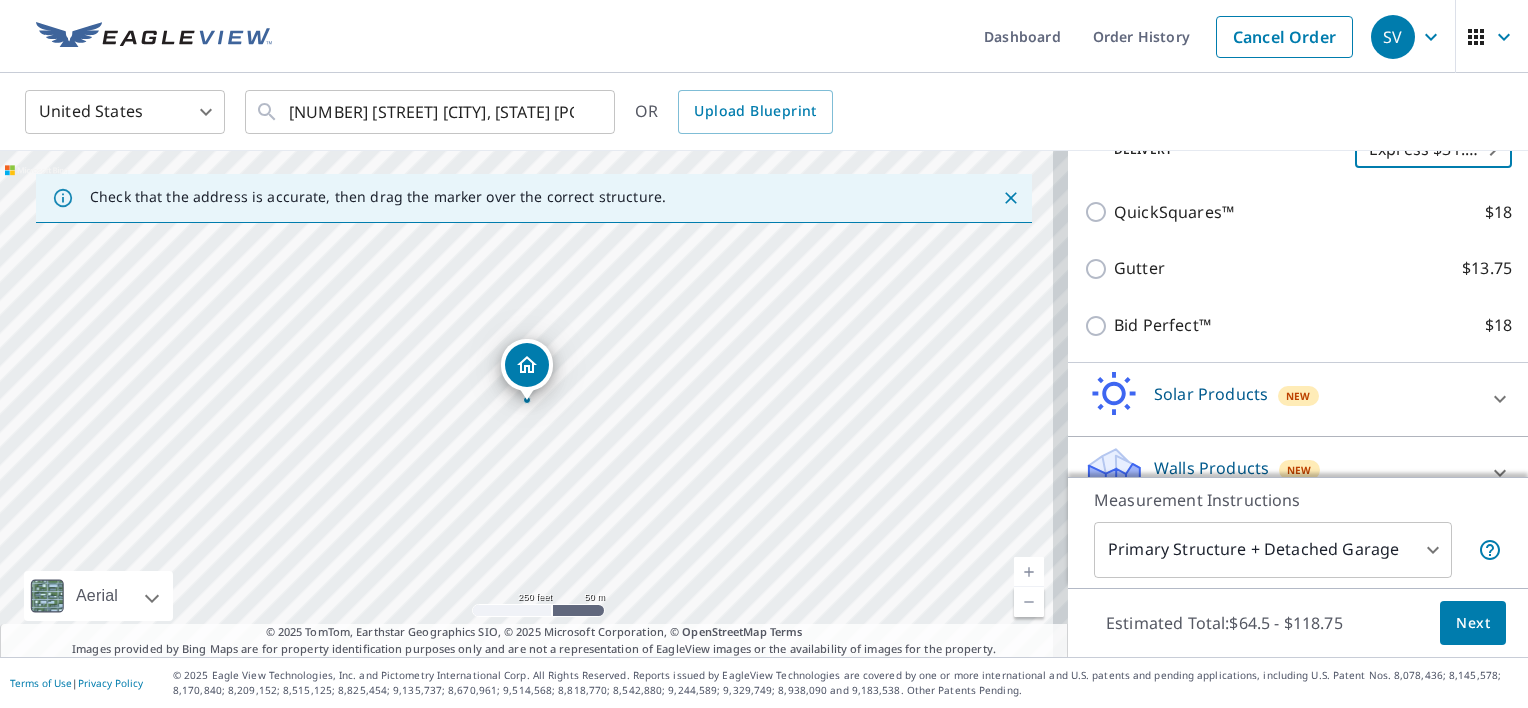scroll, scrollTop: 466, scrollLeft: 0, axis: vertical 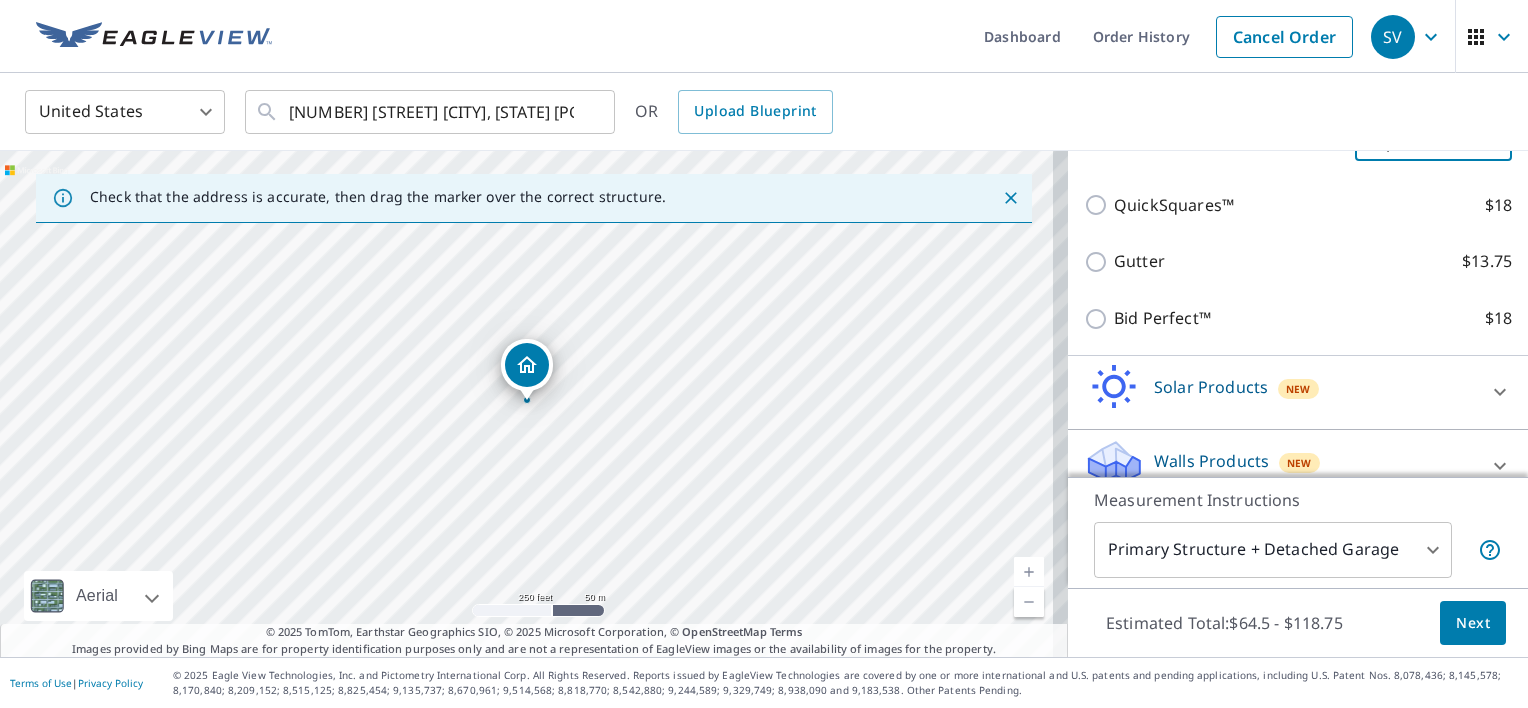 click on "Next" at bounding box center (1473, 623) 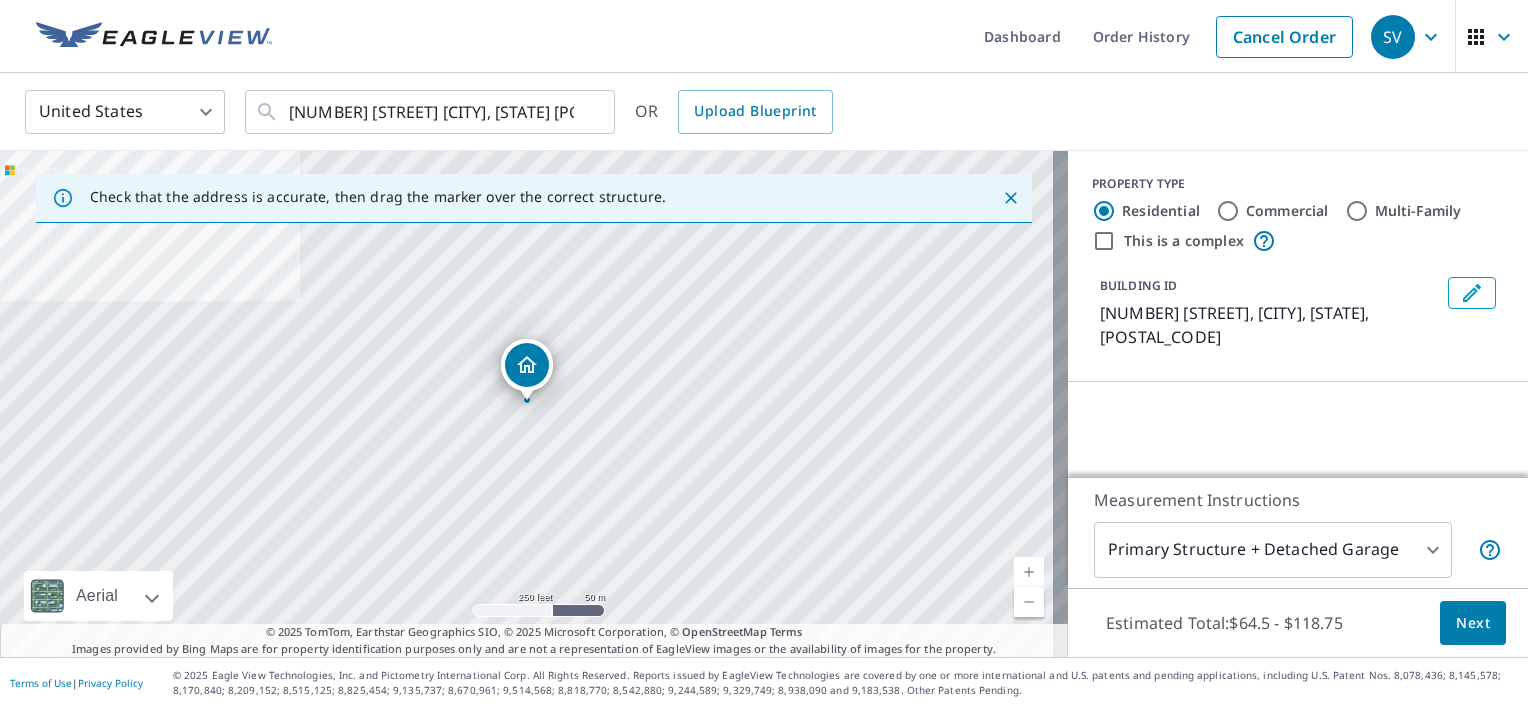 click on "SV SV
Dashboard Order History Cancel Order SV United States US ​ [NUMBER] [STREET] [CITY], [STATE] [POSTAL_CODE] ​ OR Upload Blueprint Check that the address is accurate, then drag the marker over the correct structure. [NUMBER] [STREET] [CITY], [STATE] [POSTAL_CODE] Aerial Road A standard road map Aerial A detailed look from above Labels Labels 250 feet 50 m © 2025 TomTom, © Vexcel Imaging, © 2025 Microsoft Corporation,  © OpenStreetMap Terms © 2025 TomTom, Earthstar Geographics SIO, © 2025 Microsoft Corporation, ©   OpenStreetMap   Terms Images provided by Bing Maps are for property identification purposes only and are not a representation of EagleView images or the availability of images for the property. PROPERTY TYPE Residential Commercial Multi-Family This is a complex BUILDING ID [NUMBER] [STREET], [CITY], [STATE], [POSTAL_CODE] Loading… Measurement Instructions Primary Structure + Detached Garage 1 ​ Estimated Total:  $64.5 - $118.75 Next Terms of Use  |  Privacy Policy" at bounding box center (764, 354) 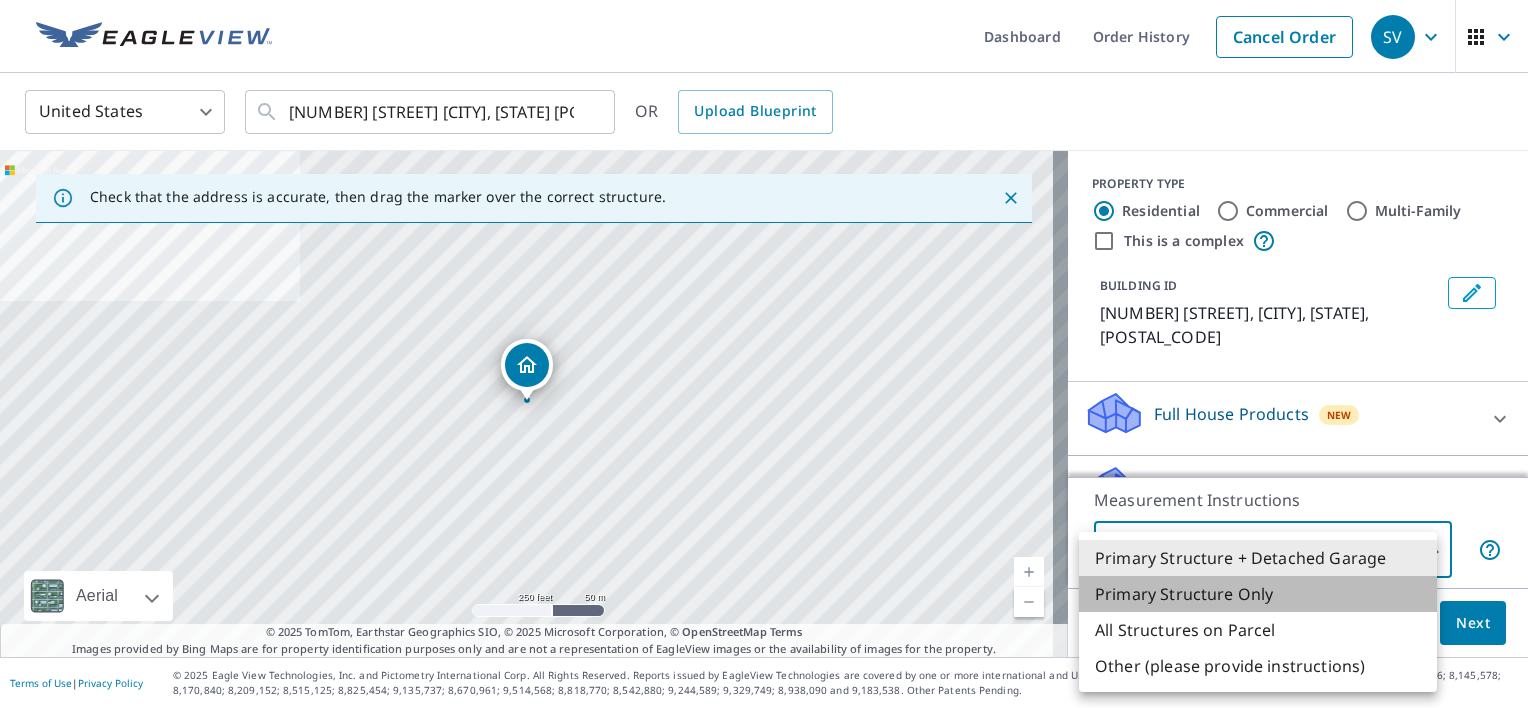 click on "Primary Structure Only" at bounding box center (1258, 594) 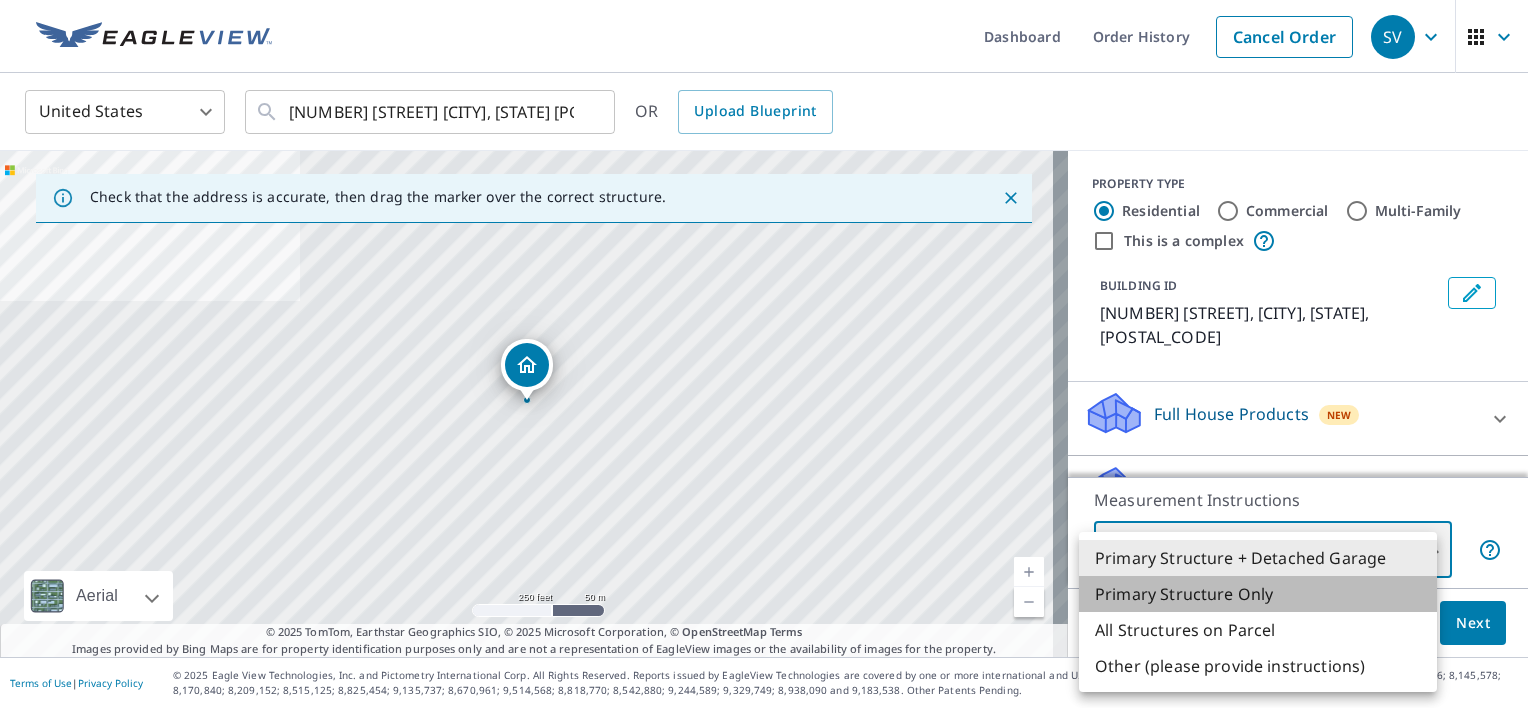 type on "2" 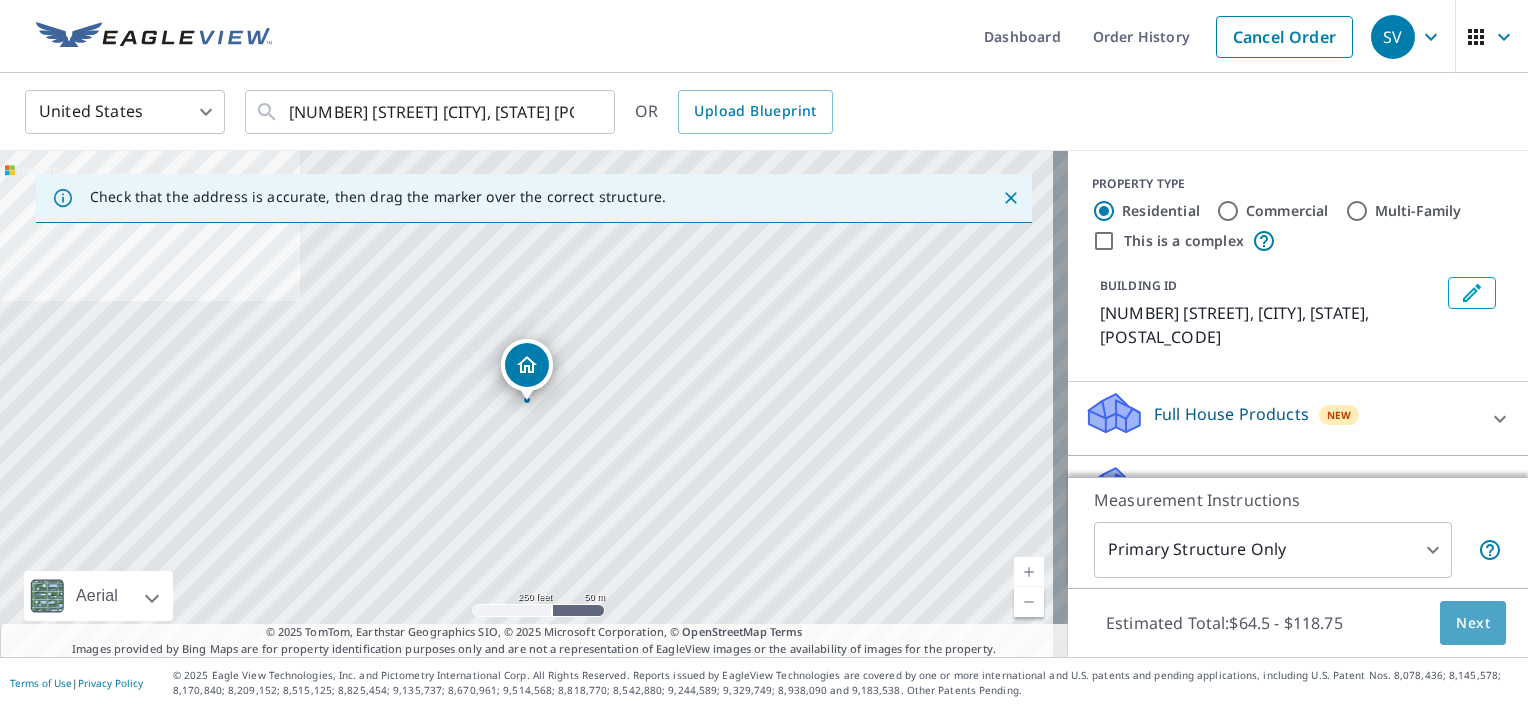 click on "Next" at bounding box center [1473, 623] 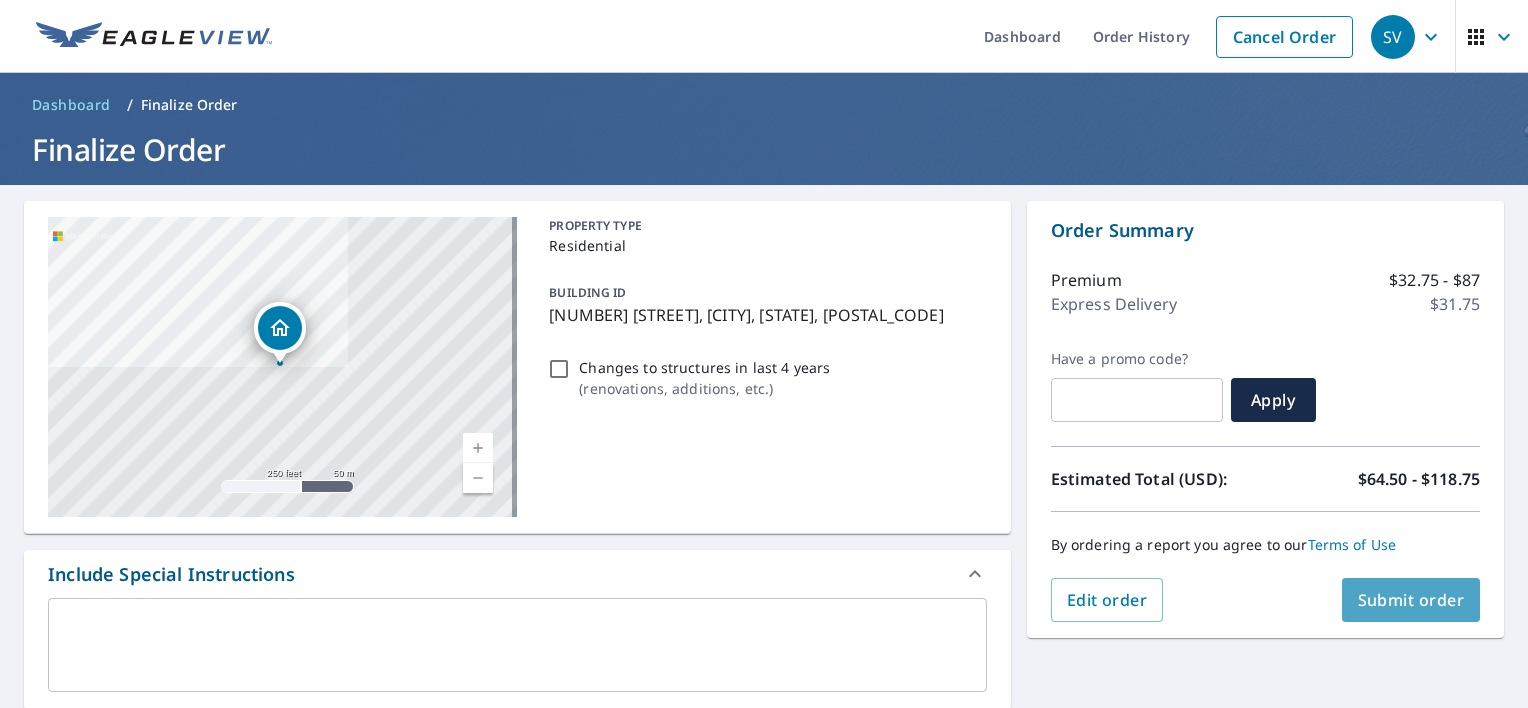 click on "Submit order" at bounding box center (1411, 600) 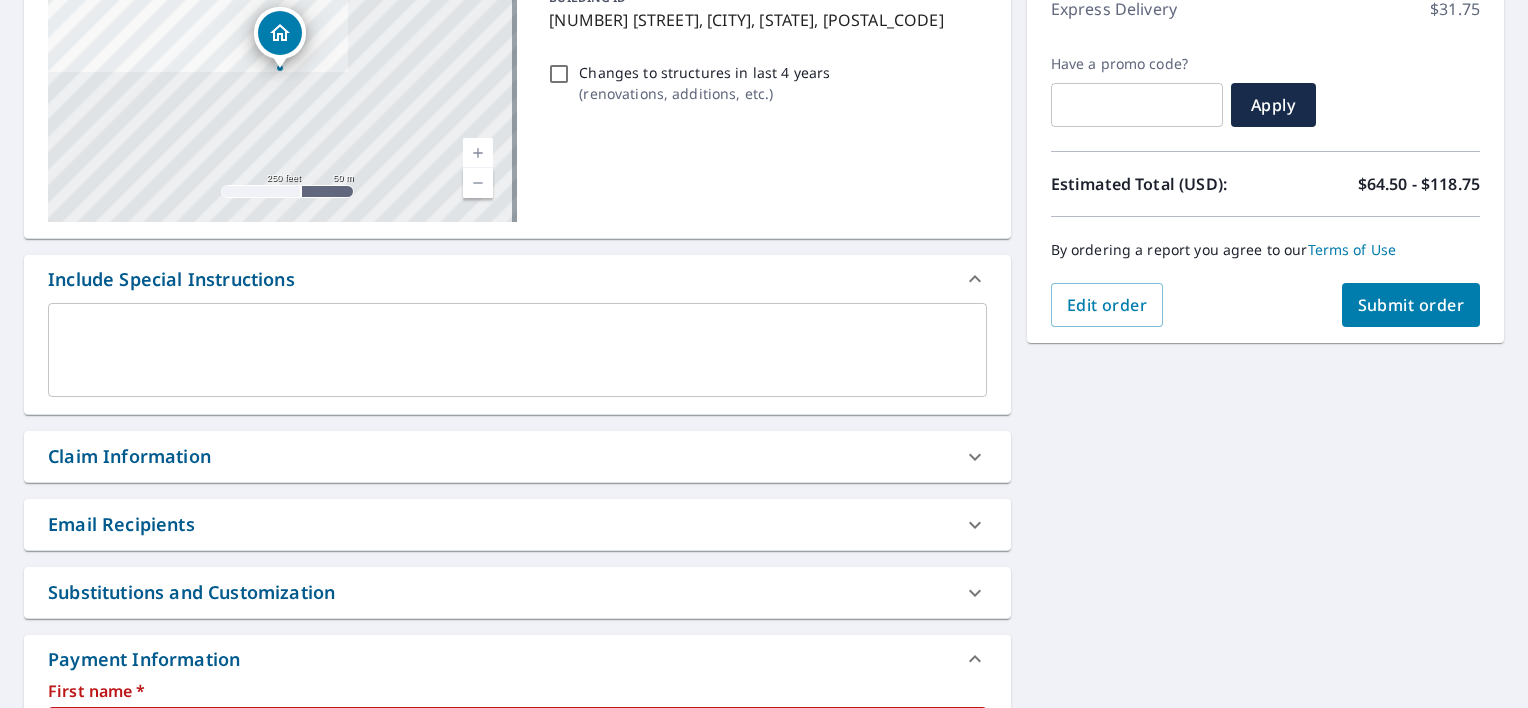 scroll, scrollTop: 300, scrollLeft: 0, axis: vertical 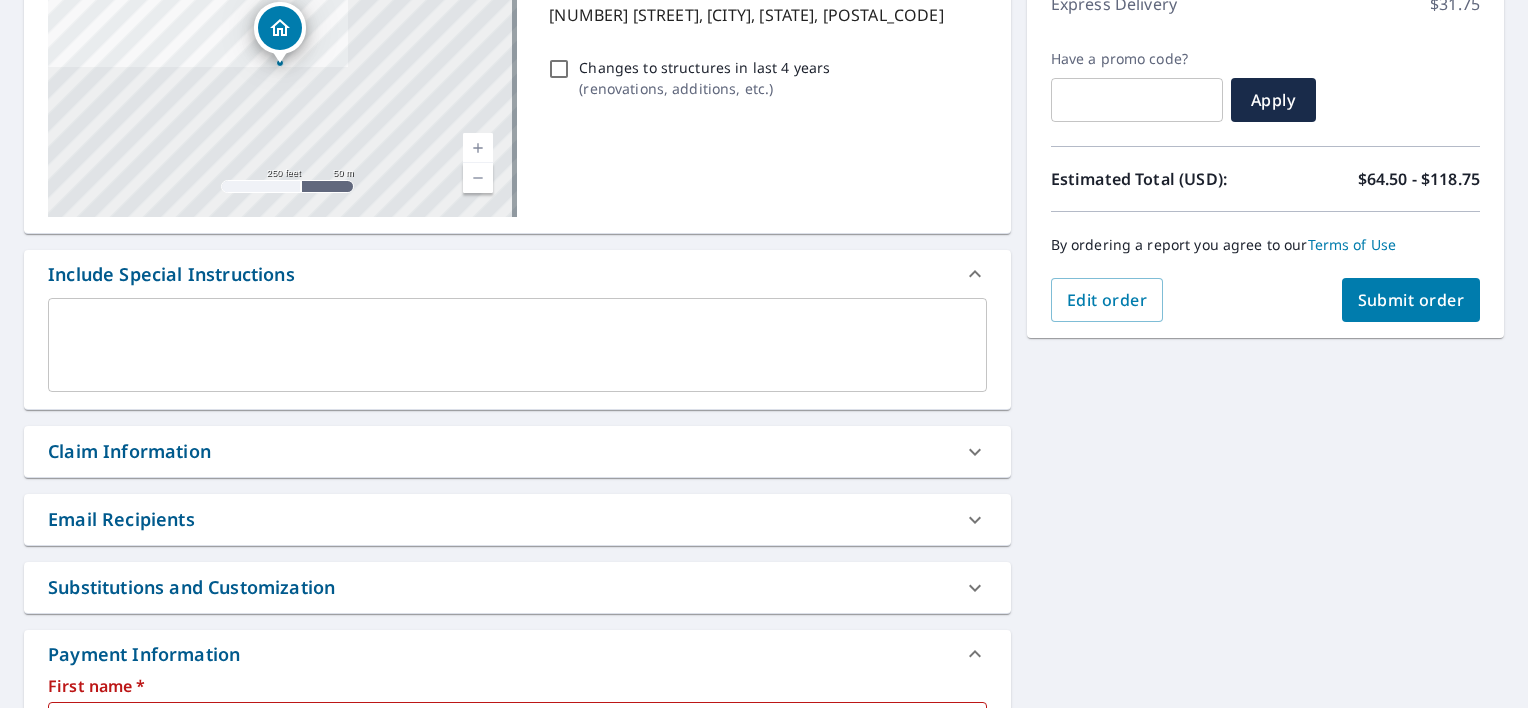 click on "Submit order" at bounding box center (1411, 300) 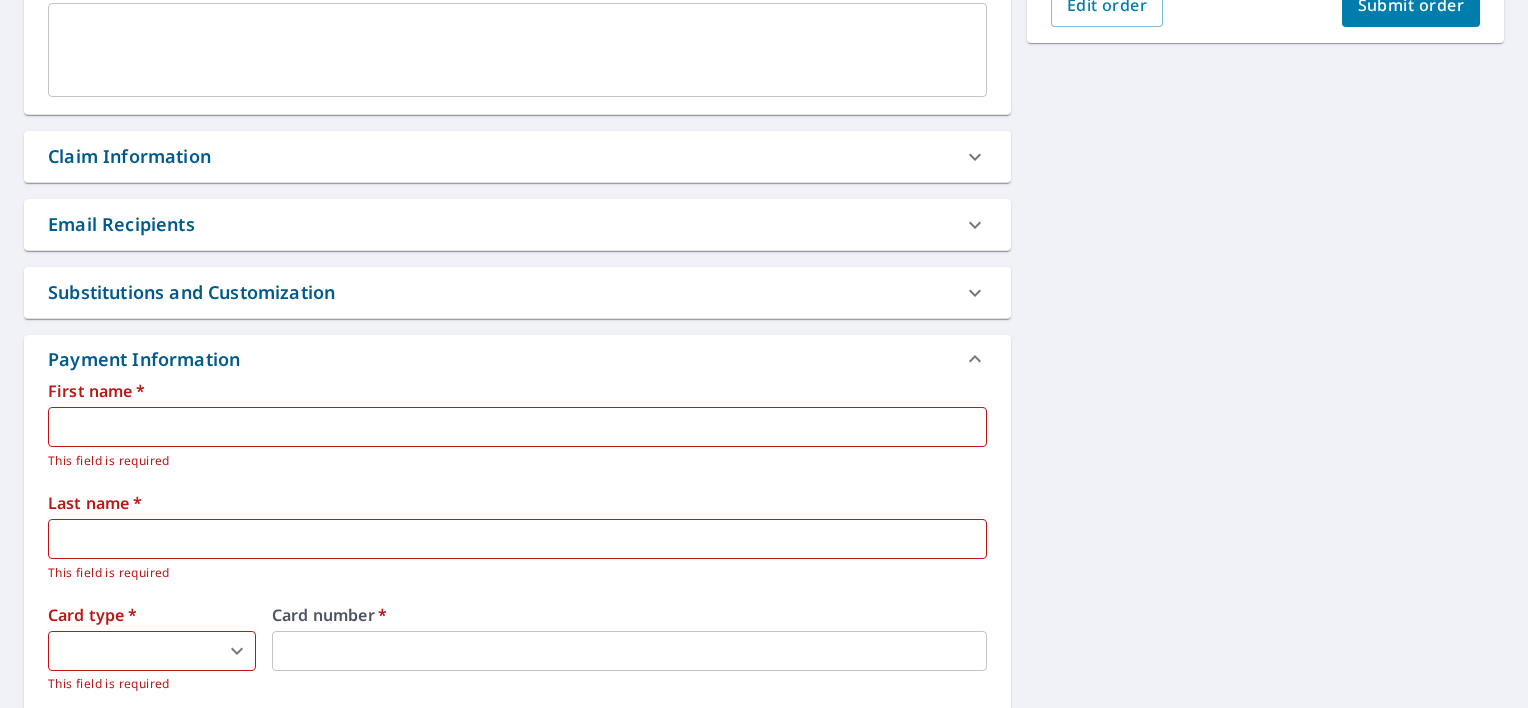 scroll, scrollTop: 600, scrollLeft: 0, axis: vertical 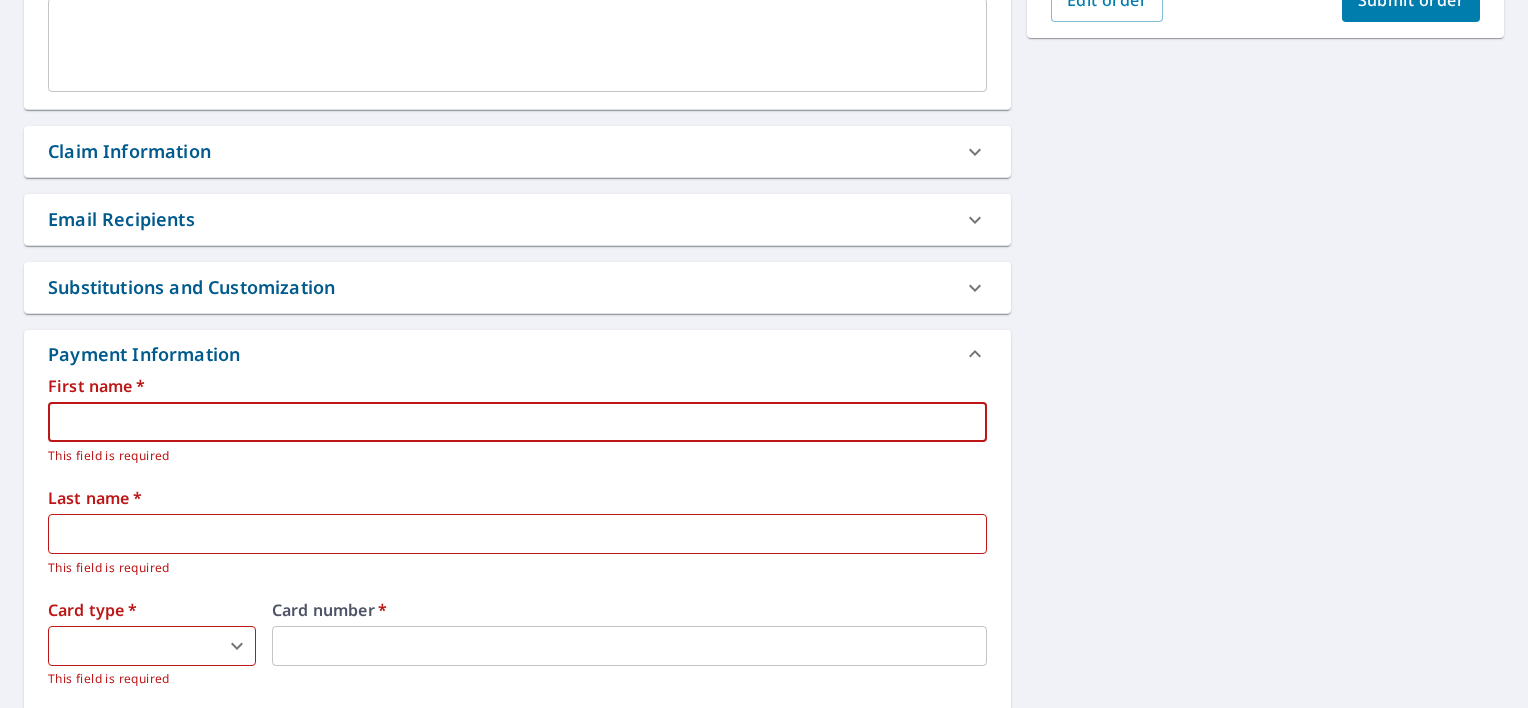 click at bounding box center (517, 422) 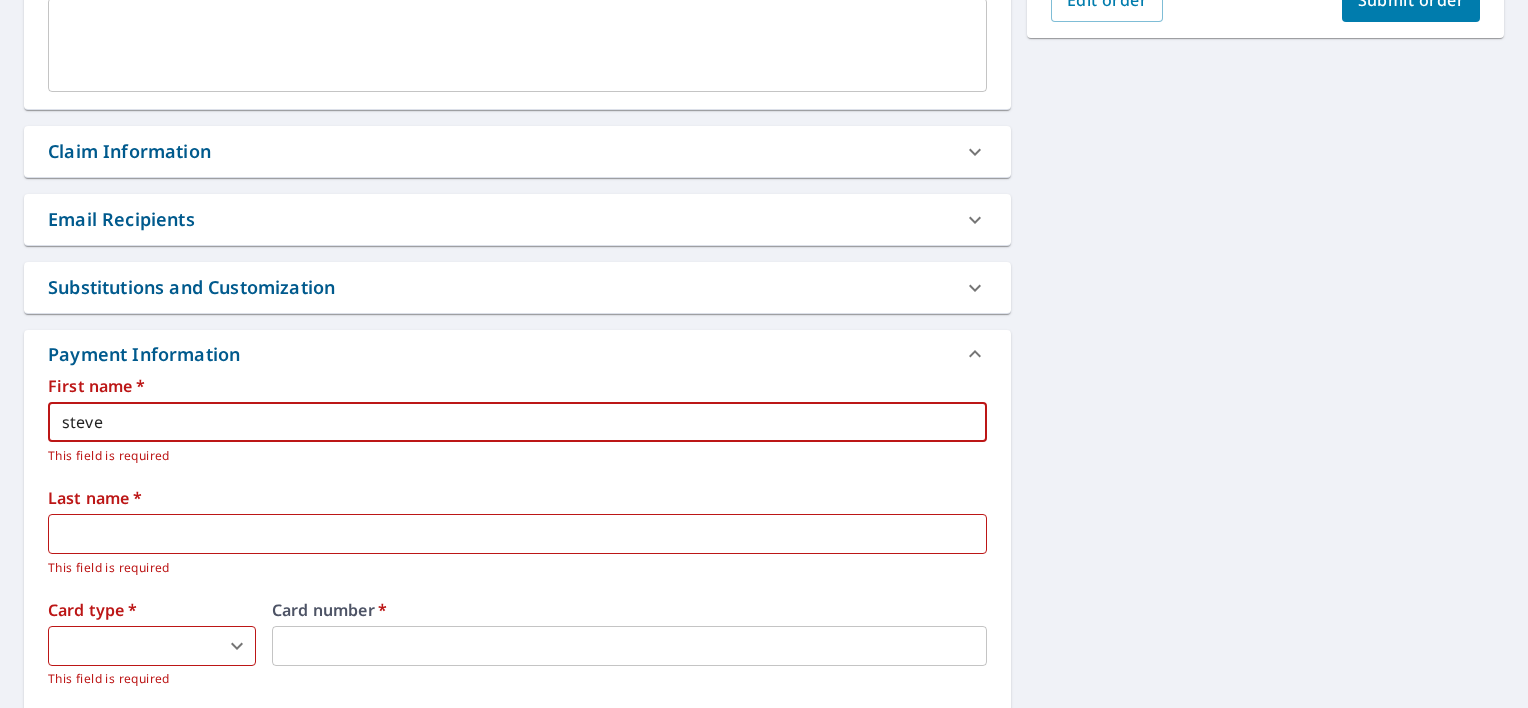 type on "[LAST]" 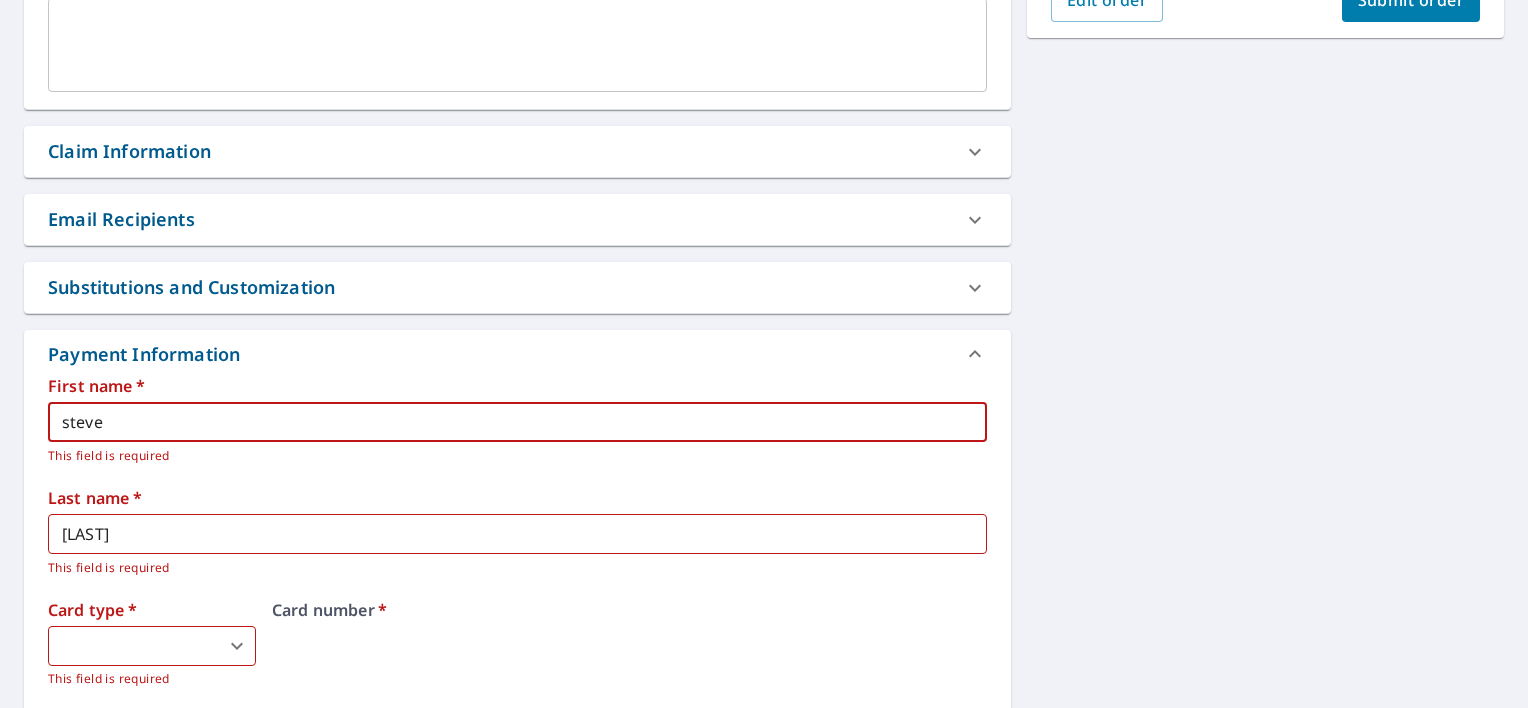 type on "Units" 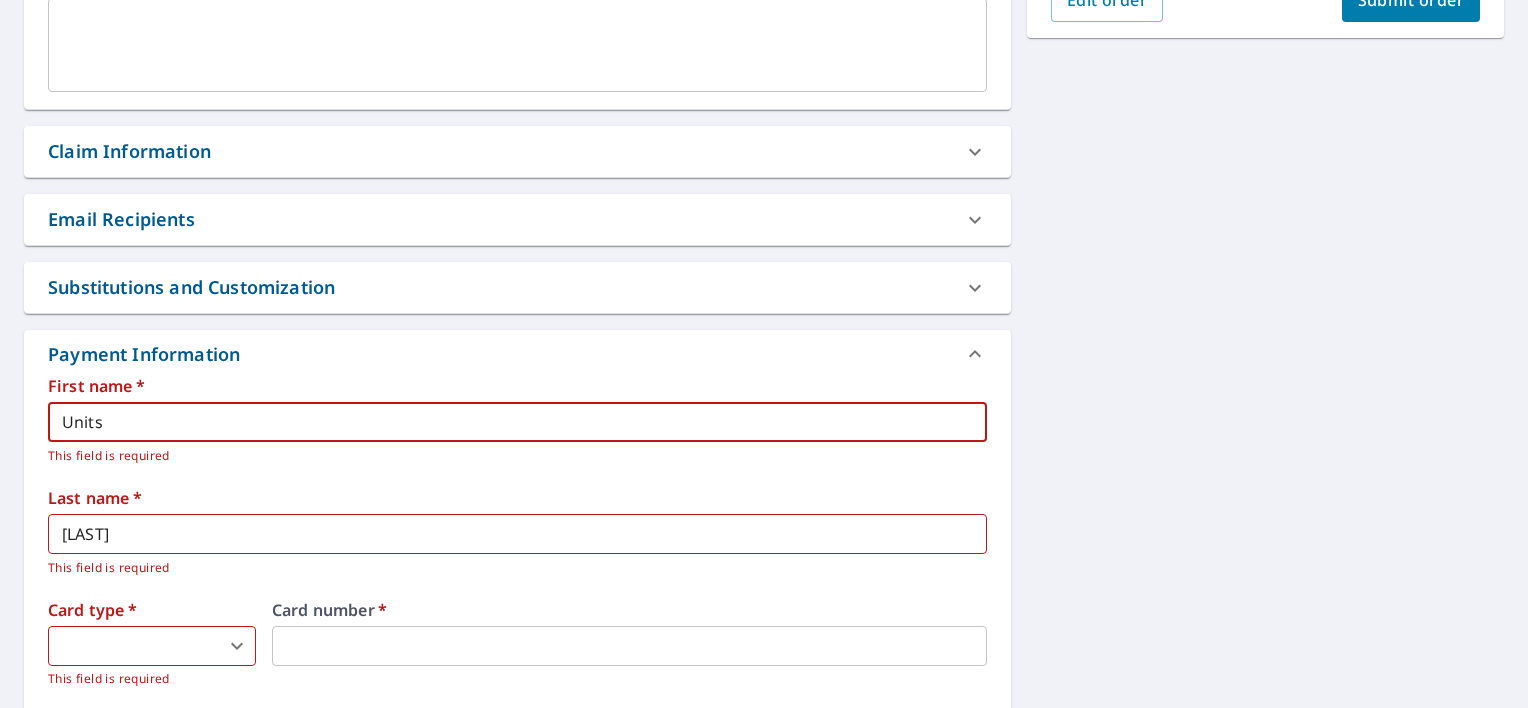 scroll, scrollTop: 900, scrollLeft: 0, axis: vertical 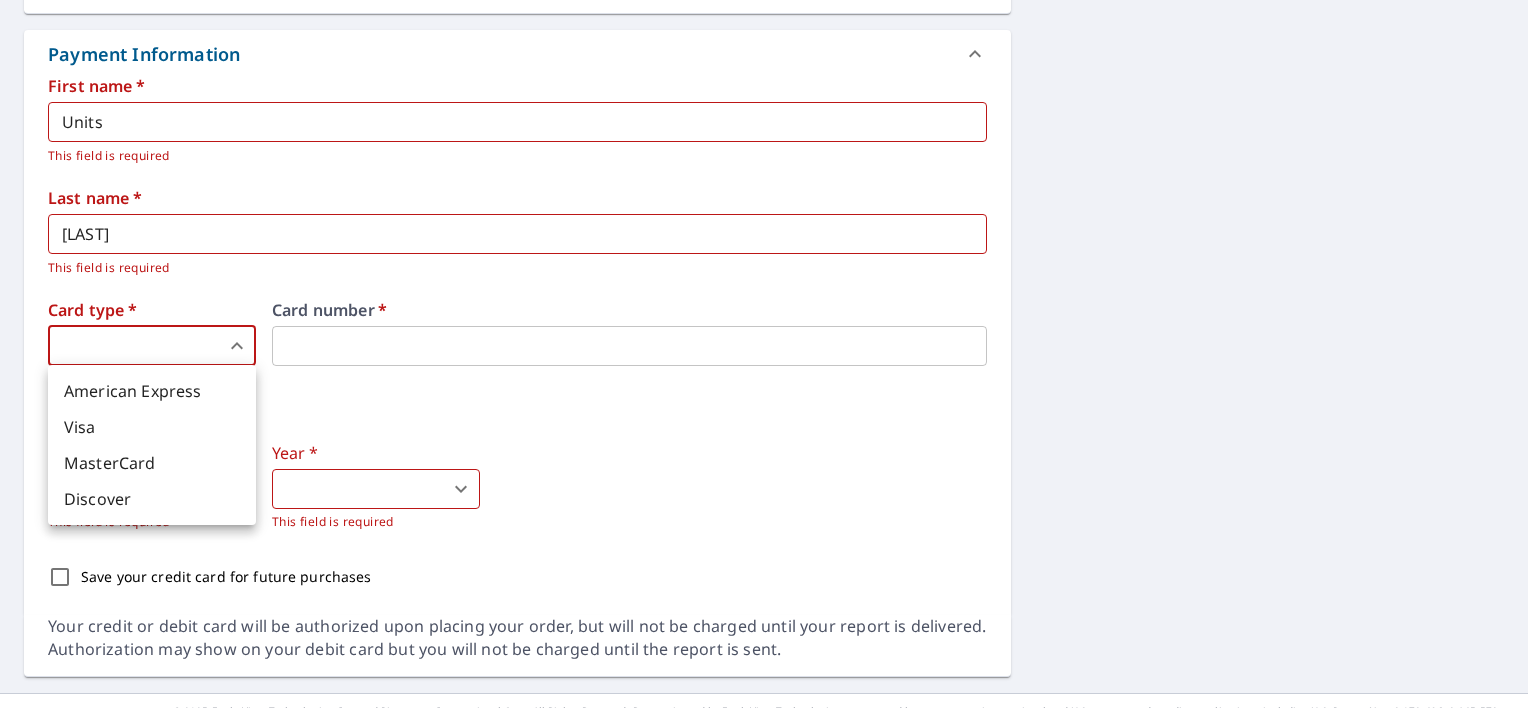 click on "SV SV
Dashboard Order History Cancel Order SV Dashboard / Finalize Order Finalize Order [NUMBER] [STREET] [CITY], [STATE] [POSTAL_CODE] Aerial Road A standard road map Aerial A detailed look from above Labels Labels 250 feet 50 m © 2025 TomTom, © Vexcel Imaging, © 2025 Microsoft Corporation,  © OpenStreetMap Terms PROPERTY TYPE Residential BUILDING ID [NUMBER] [STREET], [CITY], [STATE], [POSTAL_CODE] Changes to structures in last 4 years ( renovations, additions, etc. ) Include Special Instructions x ​ Claim Information Claim number ​ Claim information ​ PO number ​ Date of loss ​ Cat ID ​ Email Recipients Your reports will be sent to  [EMAIL]. Edit Contact Information. Send a copy of the report to: ​ Substitutions and Customization Roof measurement report substitutions If a Premium Report is unavailable send me an Extended Coverage 3D Report: Yes No Ask If an Extended Coverage 3D Report is unavailable send me an Extended Coverage 2D Report: Yes No Ask Yes No Ask Additional Report Formats DXF RXF" at bounding box center (764, 354) 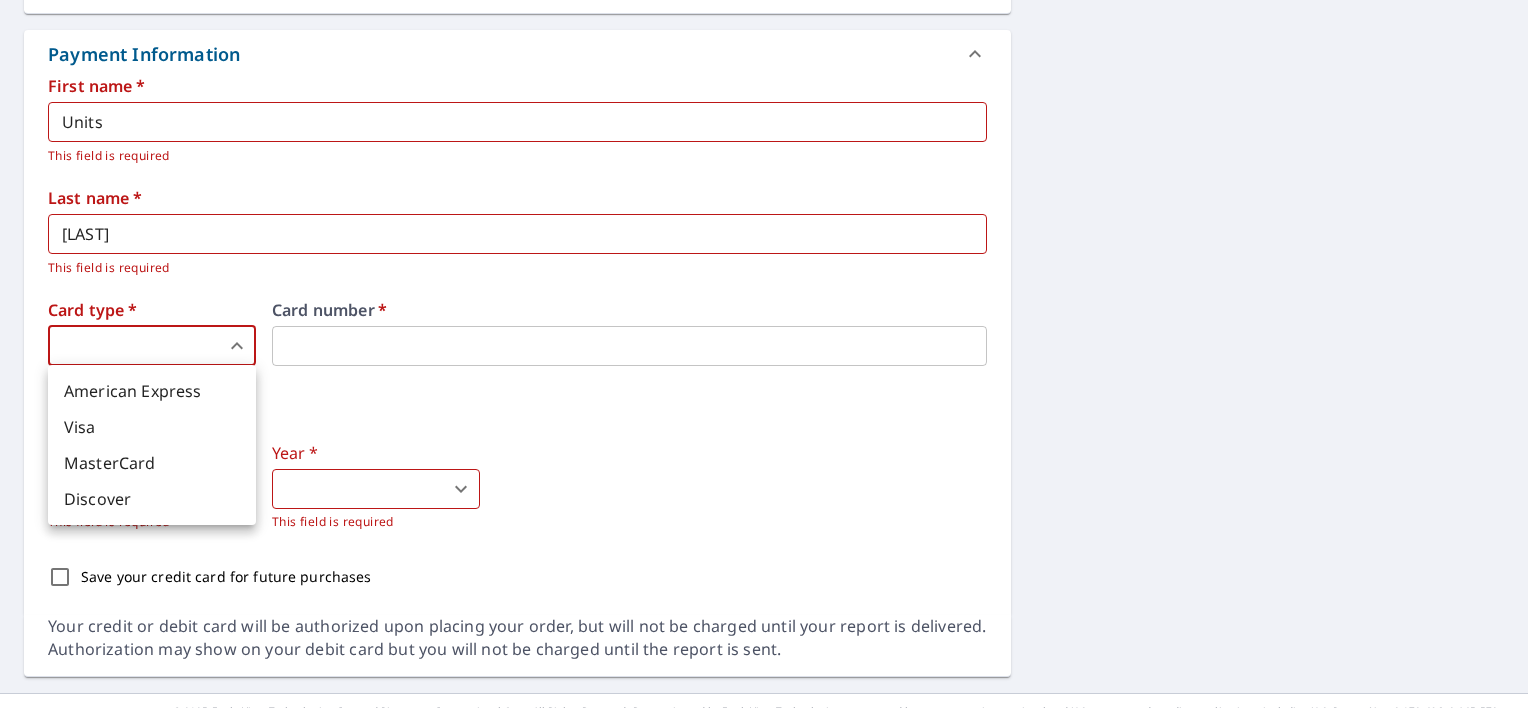 click on "MasterCard" at bounding box center (152, 463) 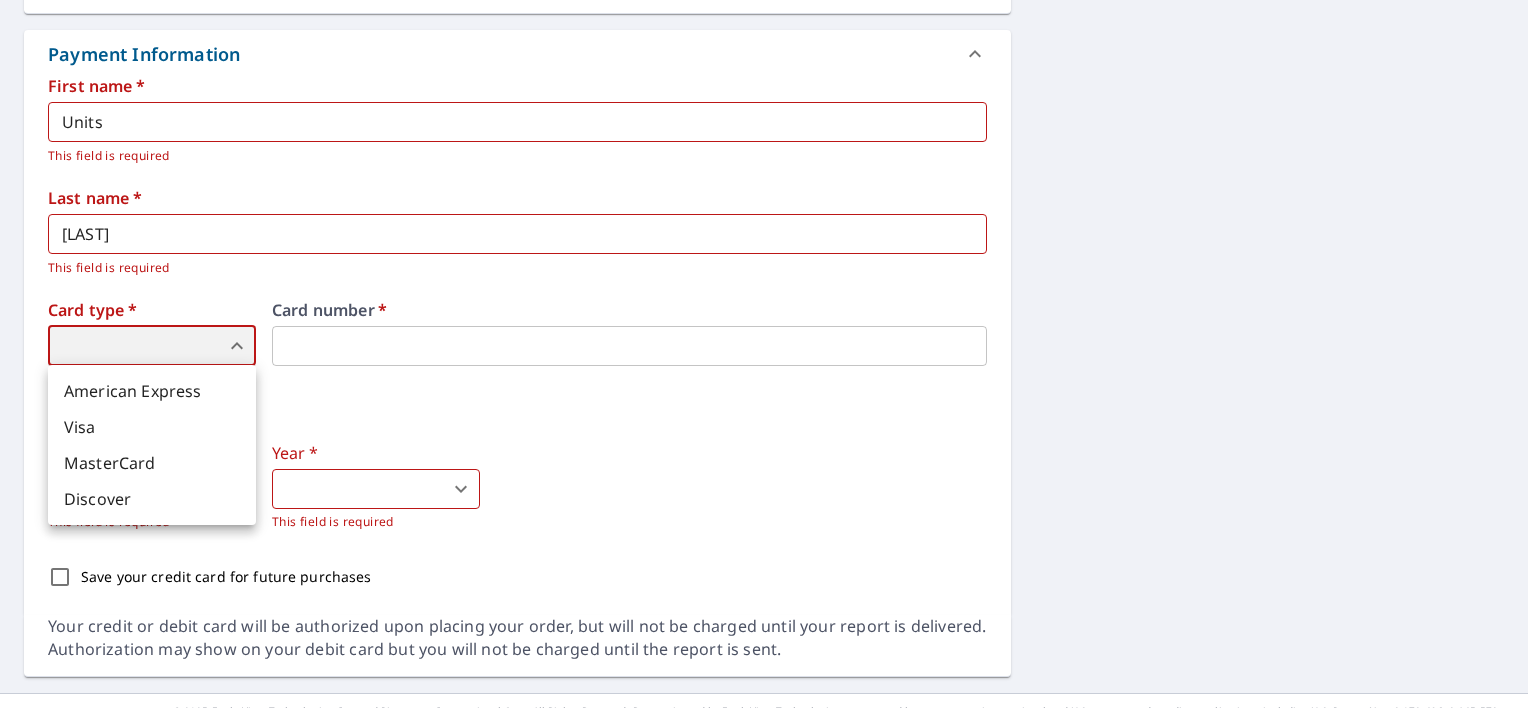 type on "3" 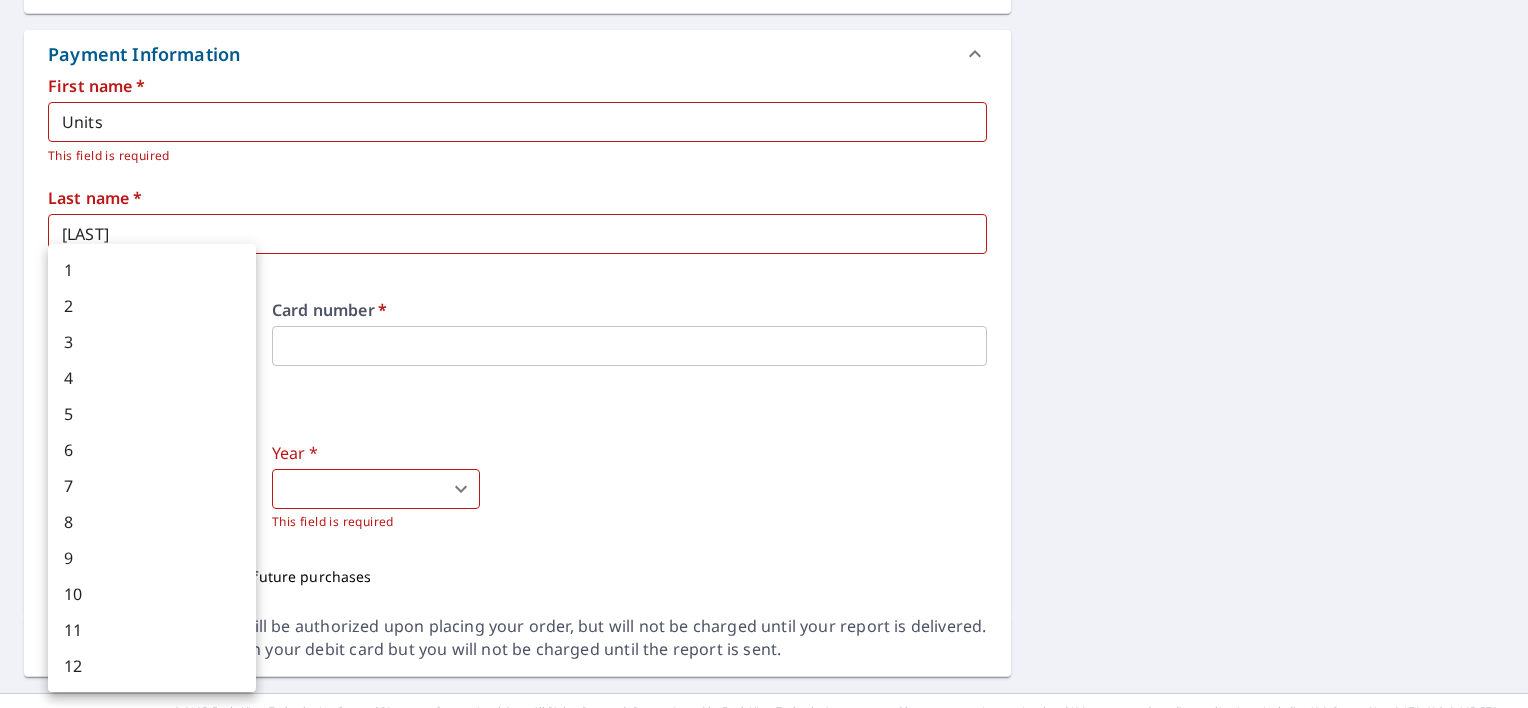 click on "SV SV
Dashboard Order History Cancel Order SV Dashboard / Finalize Order Finalize Order [NUMBER] [STREET] [CITY], [STATE] [POSTAL_CODE] Aerial Road A standard road map Aerial A detailed look from above Labels Labels 250 feet 50 m © 2025 TomTom, © Vexcel Imaging, © 2025 Microsoft Corporation,  © OpenStreetMap Terms PROPERTY TYPE Residential BUILDING ID [NUMBER] [STREET], [CITY], [STATE], [POSTAL_CODE] Changes to structures in last 4 years ( renovations, additions, etc. ) Include Special Instructions x ​ Claim Information Claim number ​ Claim information ​ PO number ​ Date of loss ​ Cat ID ​ Email Recipients Your reports will be sent to  [EMAIL]. Edit Contact Information. Send a copy of the report to: ​ Substitutions and Customization Roof measurement report substitutions If a Premium Report is unavailable send me an Extended Coverage 3D Report: Yes No Ask If an Extended Coverage 3D Report is unavailable send me an Extended Coverage 2D Report: Yes No Ask Yes No Ask Additional Report Formats DXF RXF" at bounding box center (764, 354) 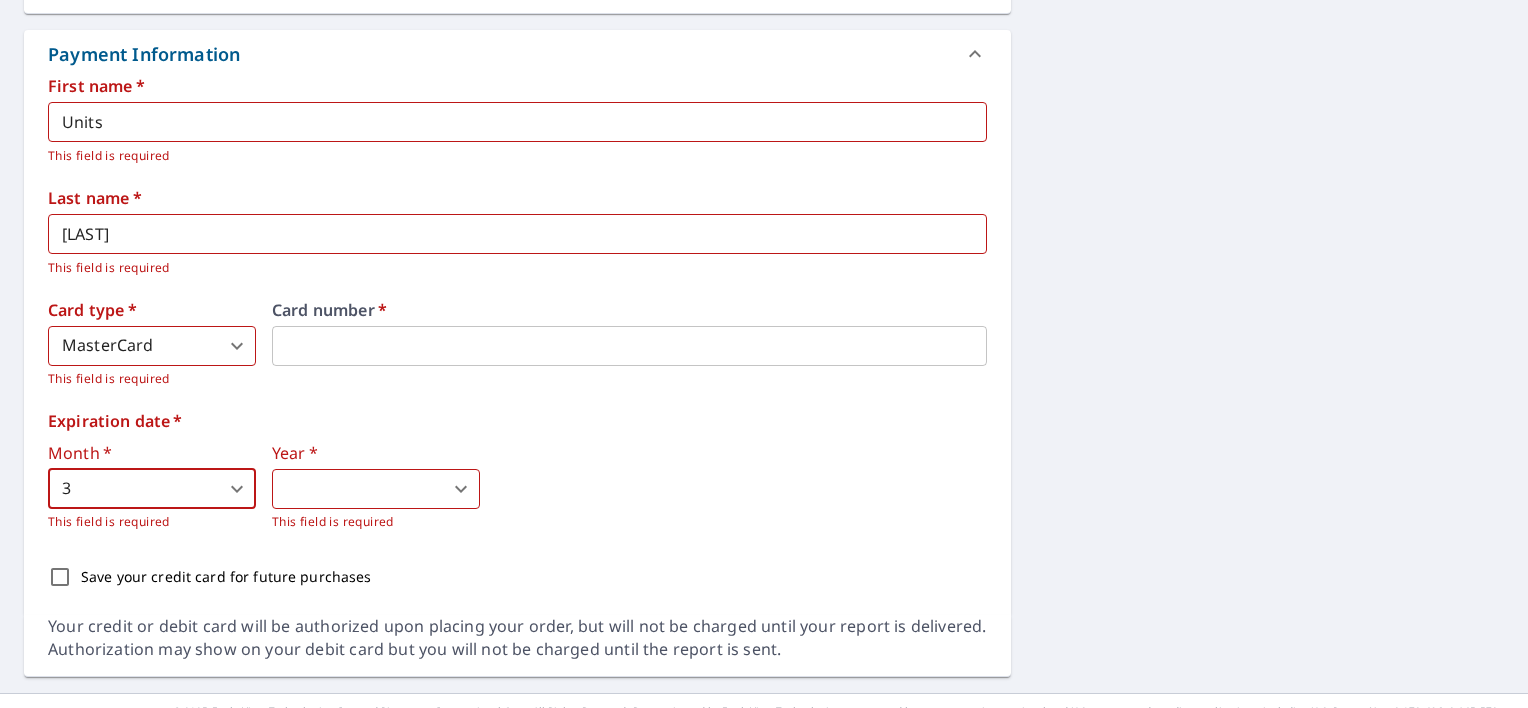 click on "SV SV
Dashboard Order History Cancel Order SV Dashboard / Finalize Order Finalize Order [NUMBER] [STREET] [CITY], [STATE] [POSTAL_CODE] Aerial Road A standard road map Aerial A detailed look from above Labels Labels 250 feet 50 m © 2025 TomTom, © Vexcel Imaging, © 2025 Microsoft Corporation,  © OpenStreetMap Terms PROPERTY TYPE Residential BUILDING ID [NUMBER] [STREET], [CITY], [STATE], [POSTAL_CODE] Changes to structures in last 4 years ( renovations, additions, etc. ) Include Special Instructions x ​ Claim Information Claim number ​ Claim information ​ PO number ​ Date of loss ​ Cat ID ​ Email Recipients Your reports will be sent to  [EMAIL]. Edit Contact Information. Send a copy of the report to: ​ Substitutions and Customization Roof measurement report substitutions If a Premium Report is unavailable send me an Extended Coverage 3D Report: Yes No Ask If an Extended Coverage 3D Report is unavailable send me an Extended Coverage 2D Report: Yes No Ask Yes No Ask Additional Report Formats DXF RXF" at bounding box center [764, 354] 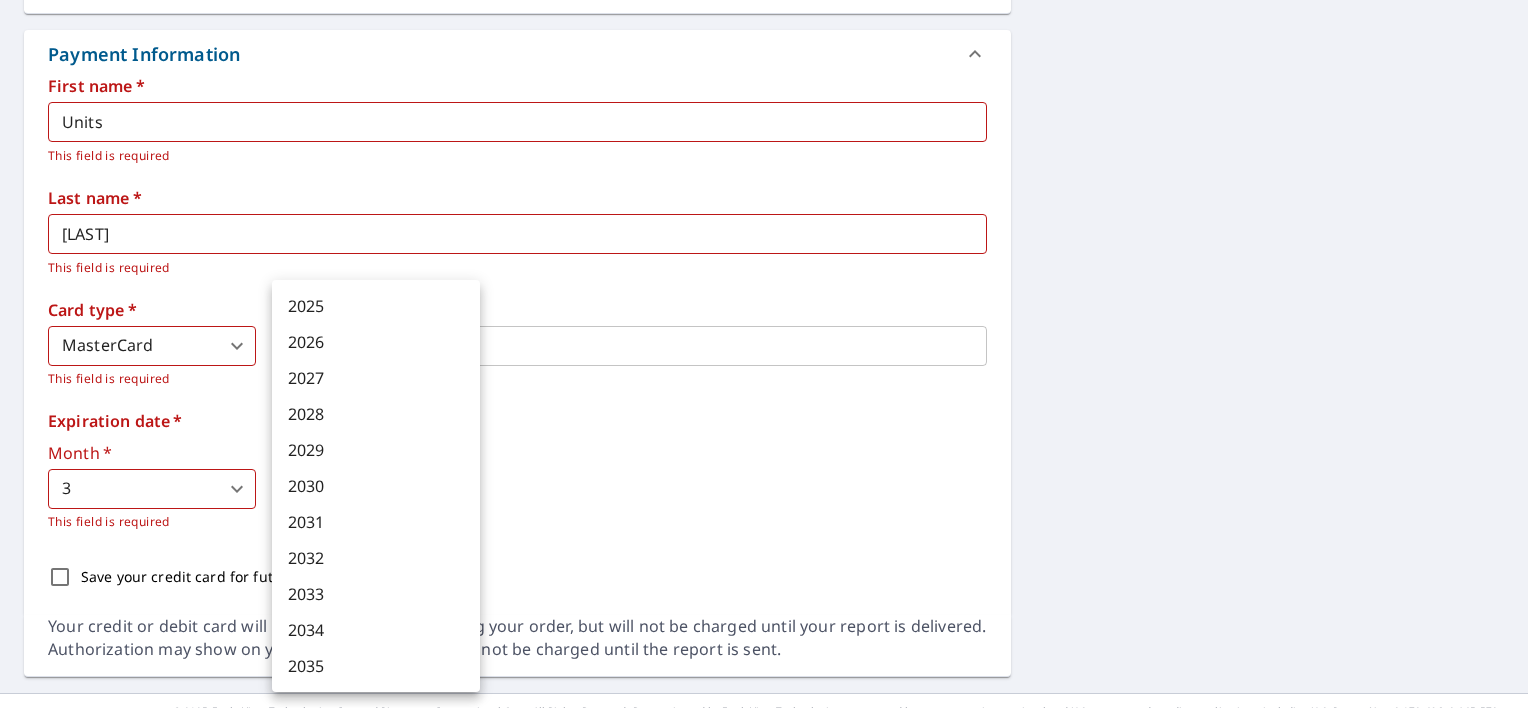 click on "2028" at bounding box center (376, 414) 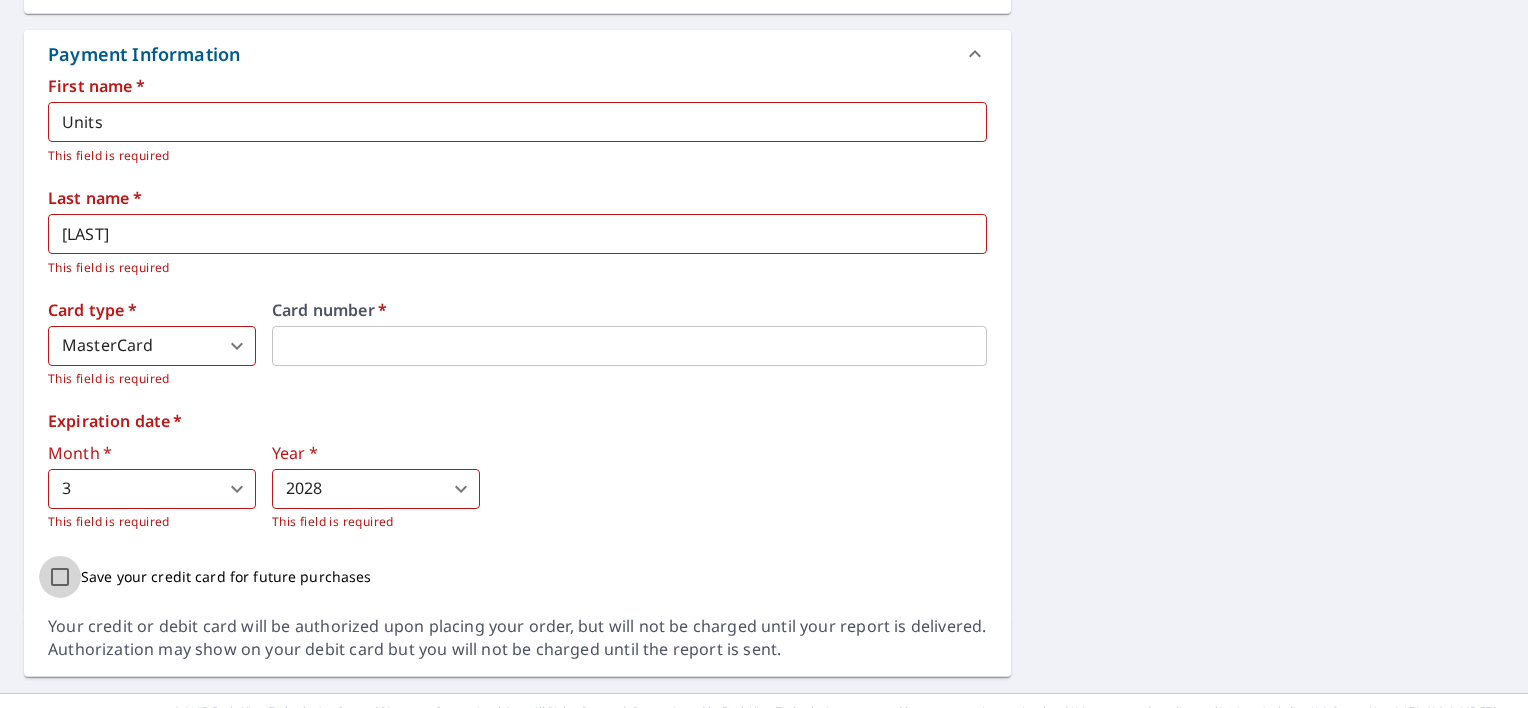 click on "Save your credit card for future purchases" at bounding box center (60, 577) 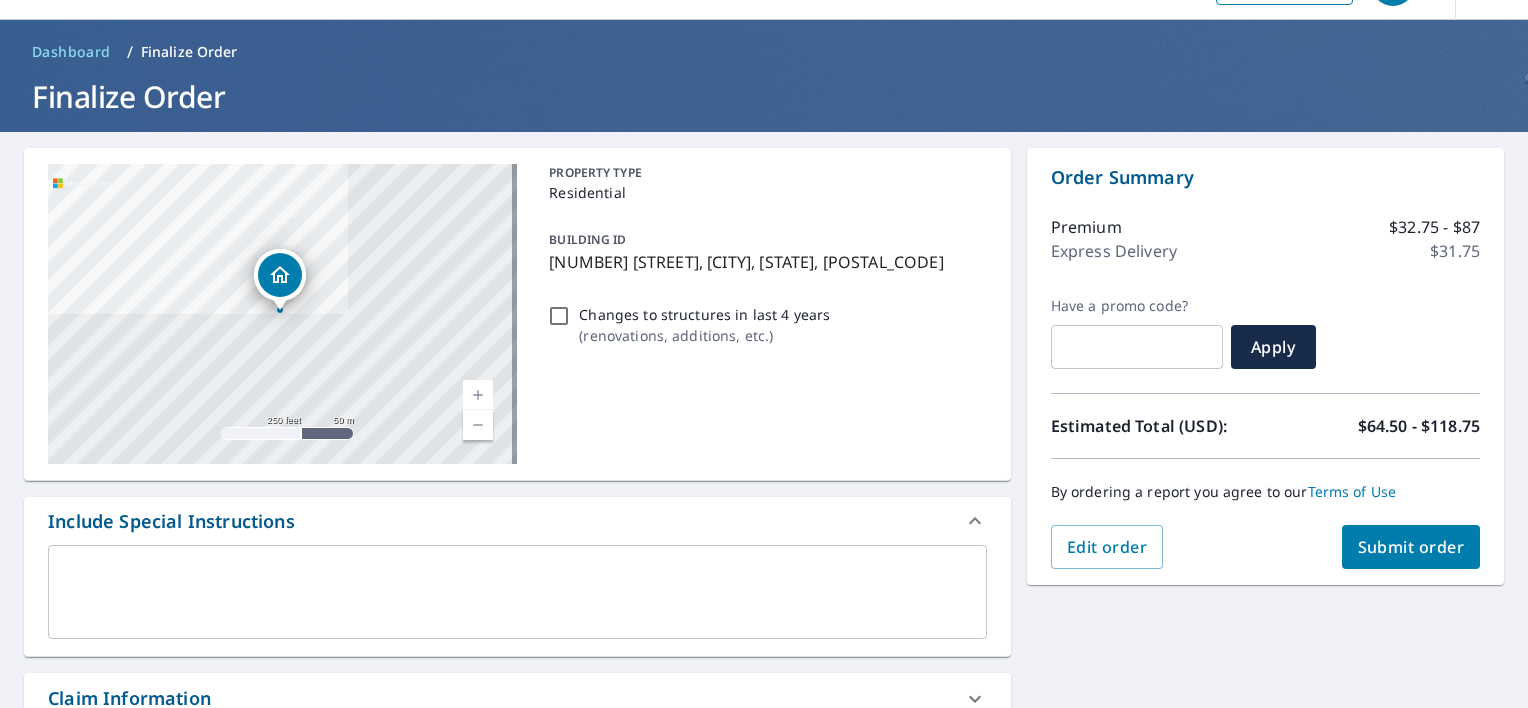 scroll, scrollTop: 35, scrollLeft: 0, axis: vertical 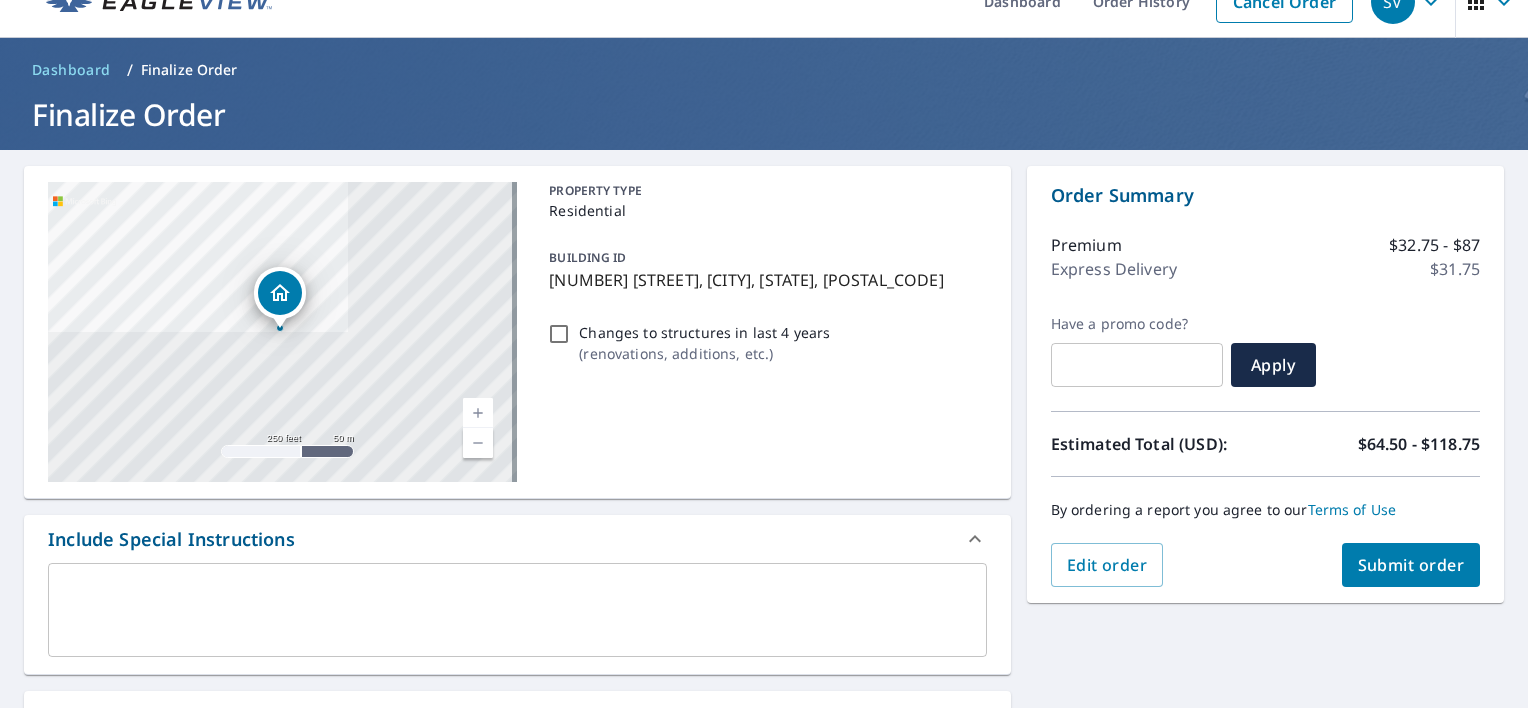 click on "Submit order" at bounding box center (1411, 565) 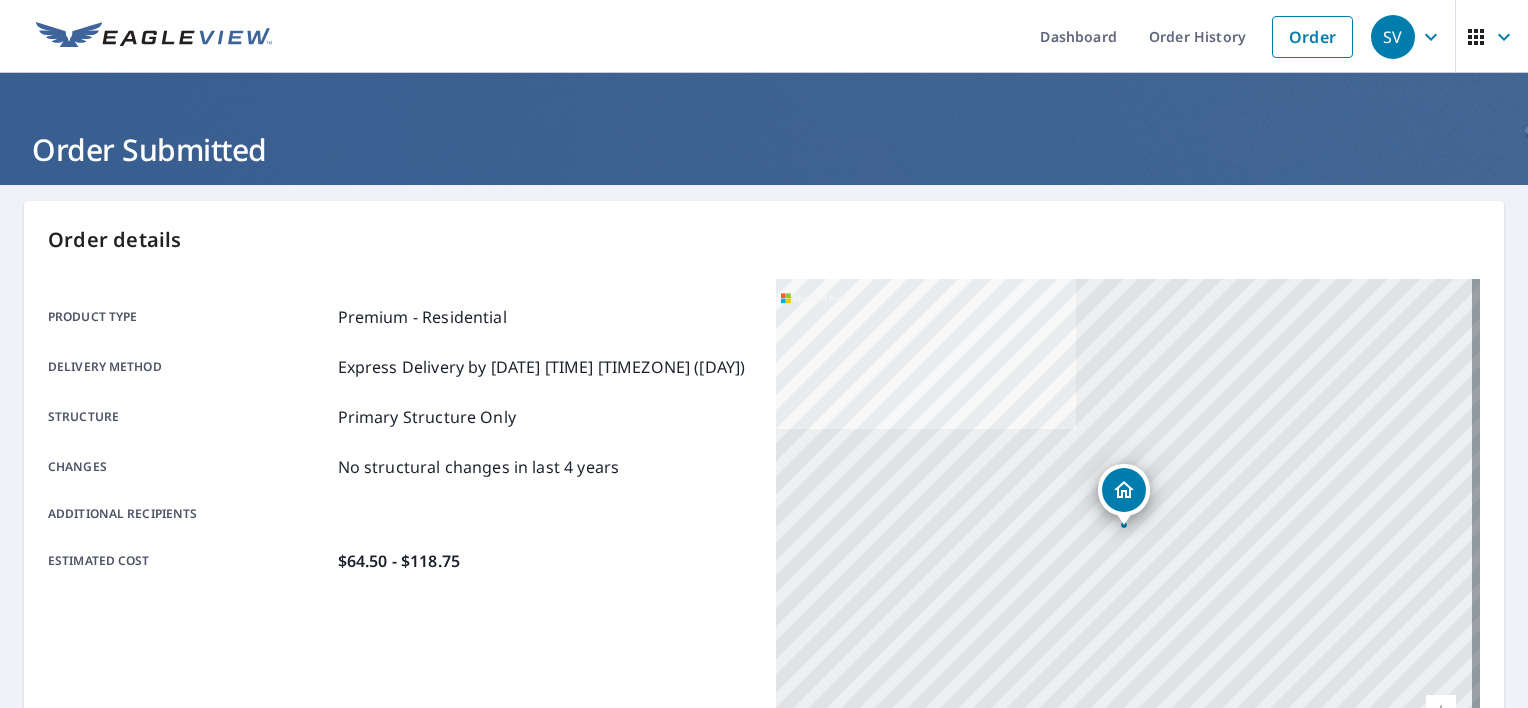 scroll, scrollTop: 0, scrollLeft: 0, axis: both 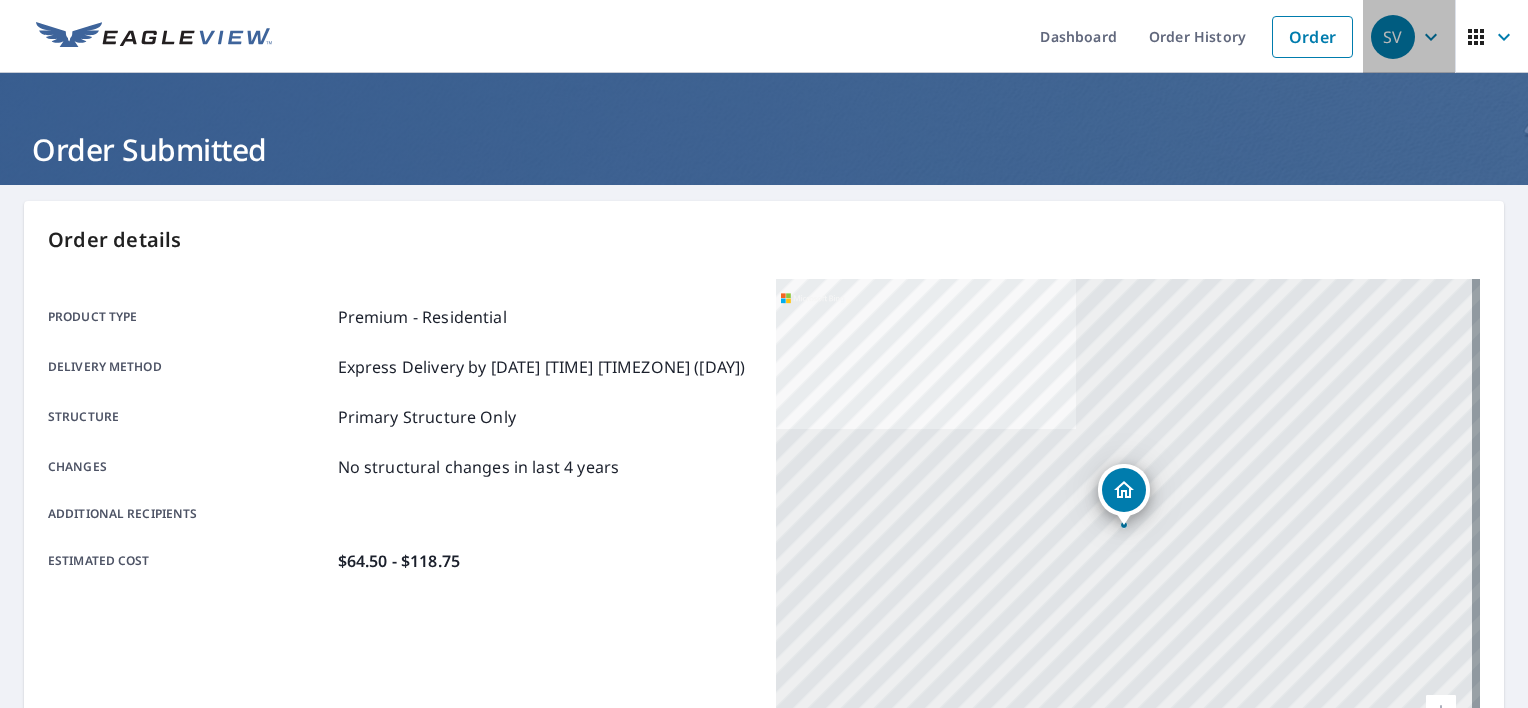 click on "SV" at bounding box center [1393, 37] 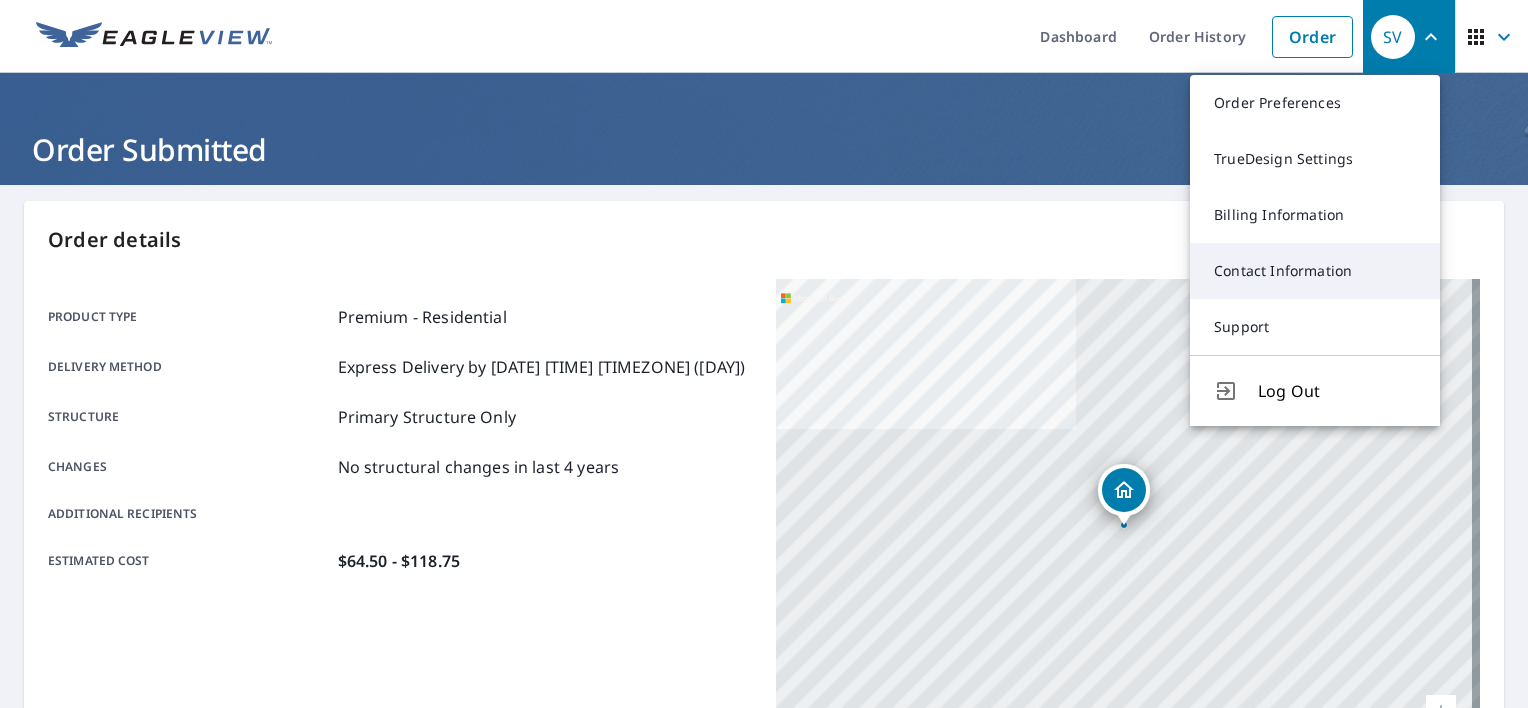 click on "Contact Information" at bounding box center [1315, 271] 